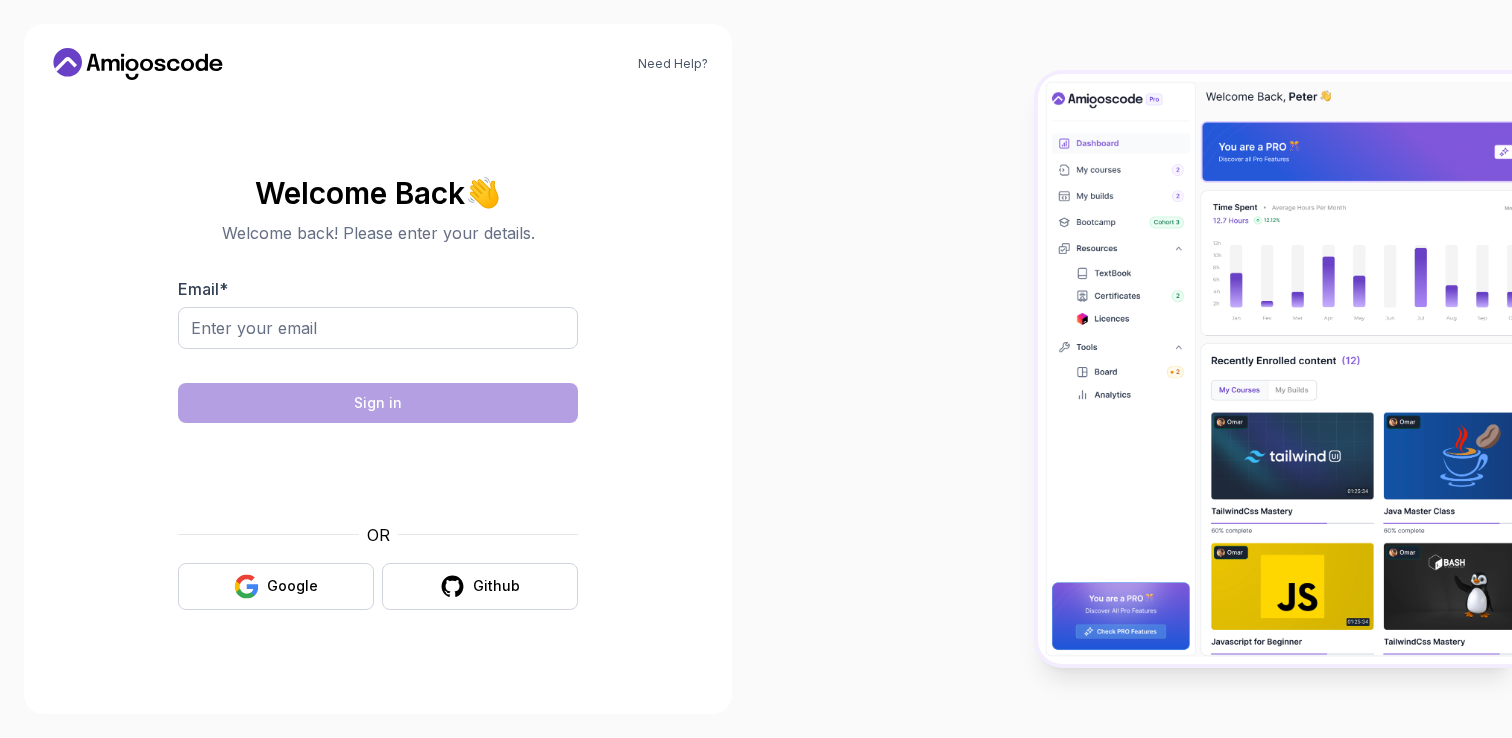 scroll, scrollTop: 0, scrollLeft: 0, axis: both 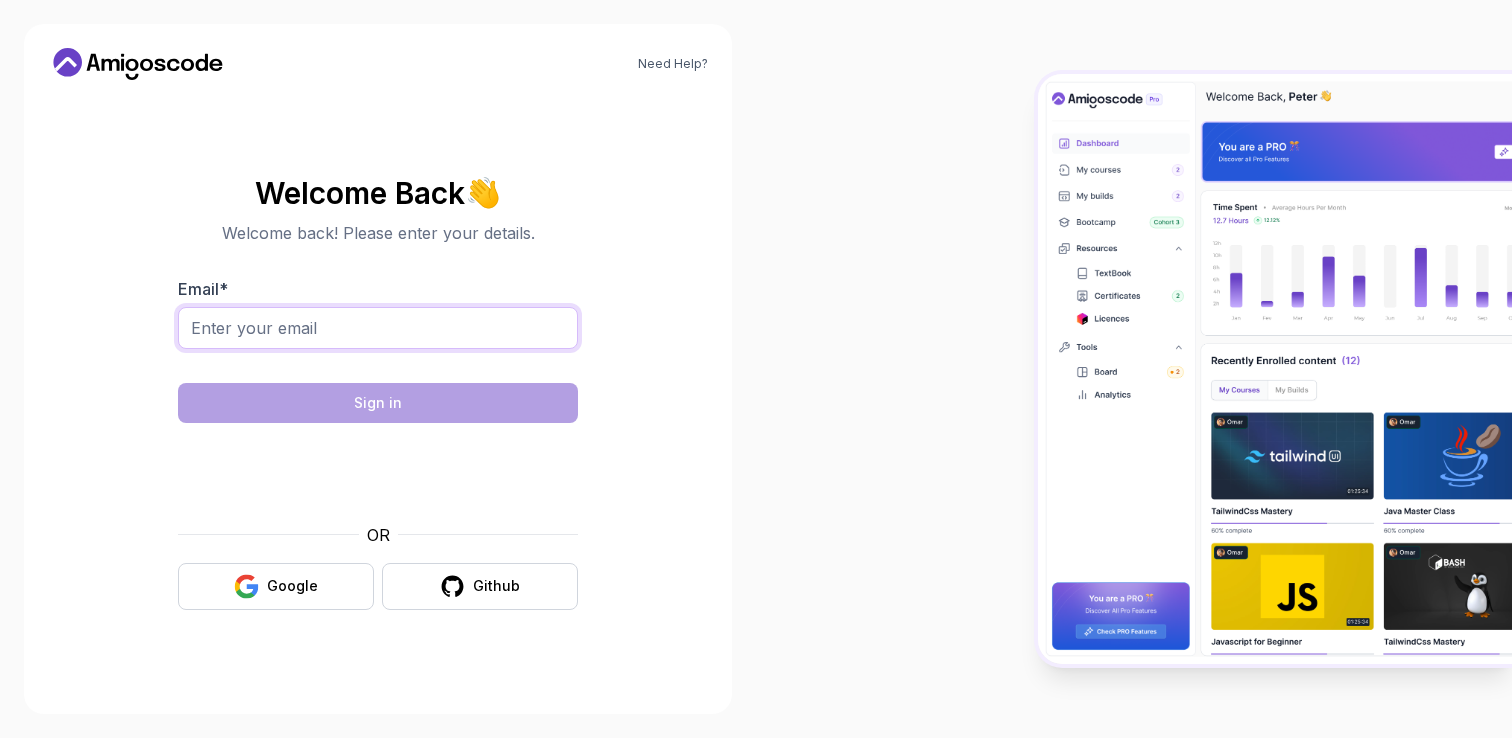 click on "Email *" at bounding box center (378, 328) 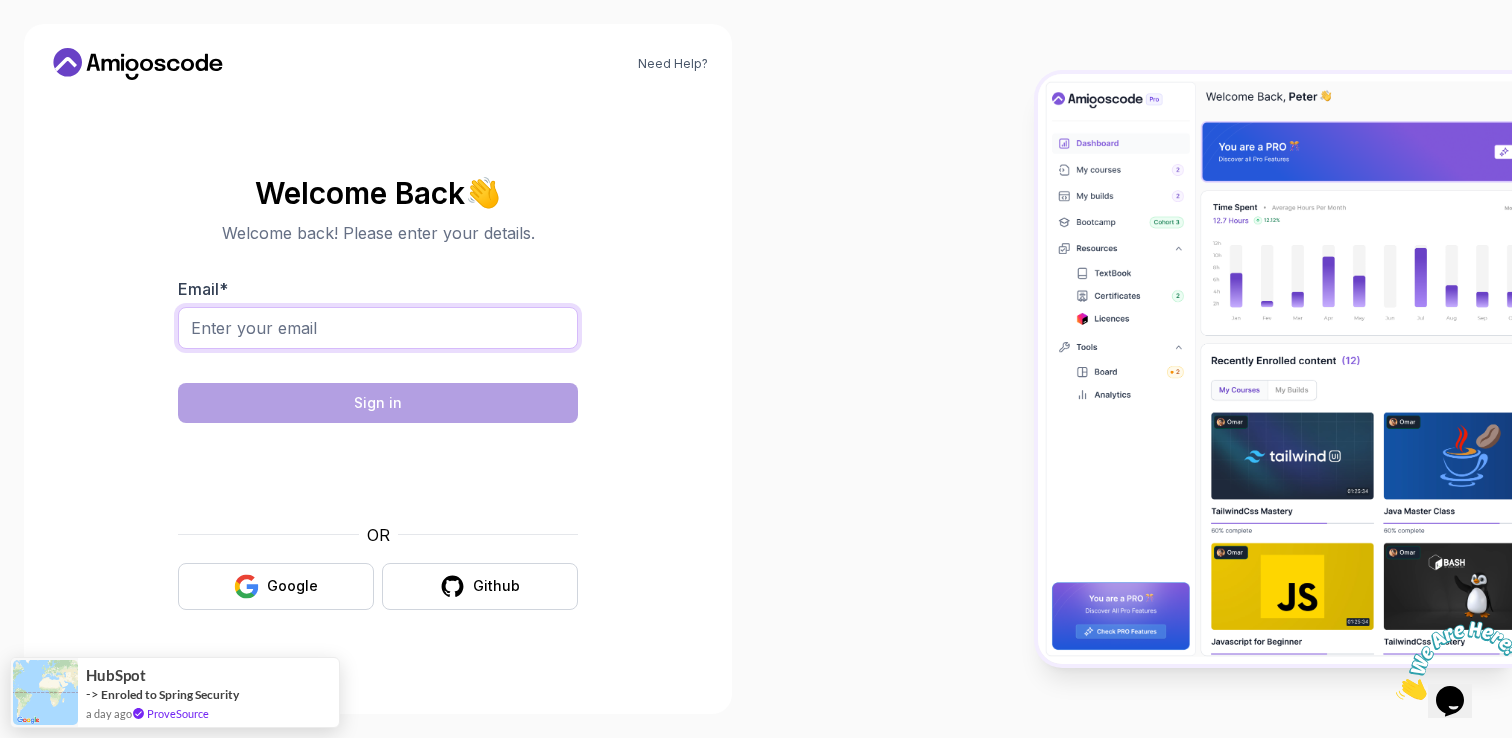 scroll, scrollTop: 0, scrollLeft: 0, axis: both 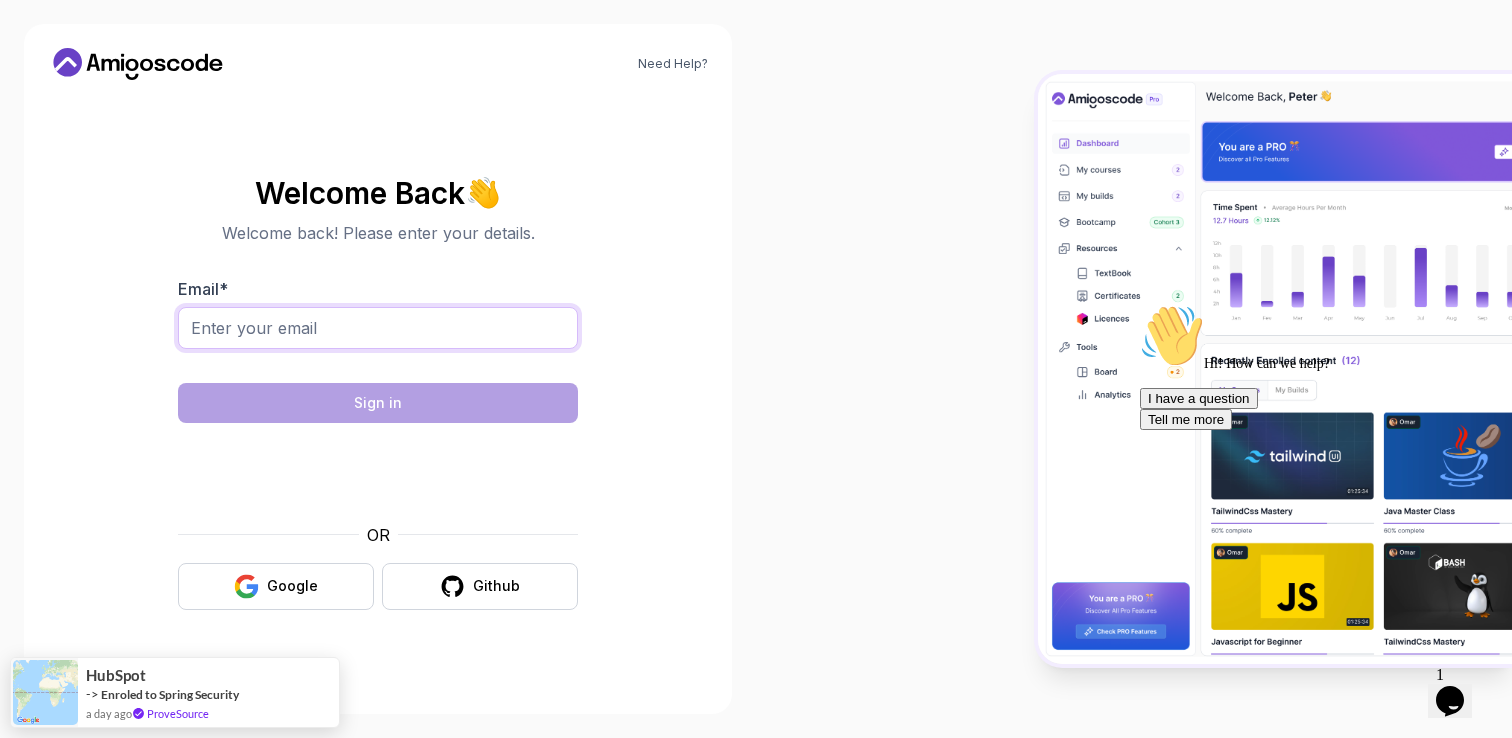 click 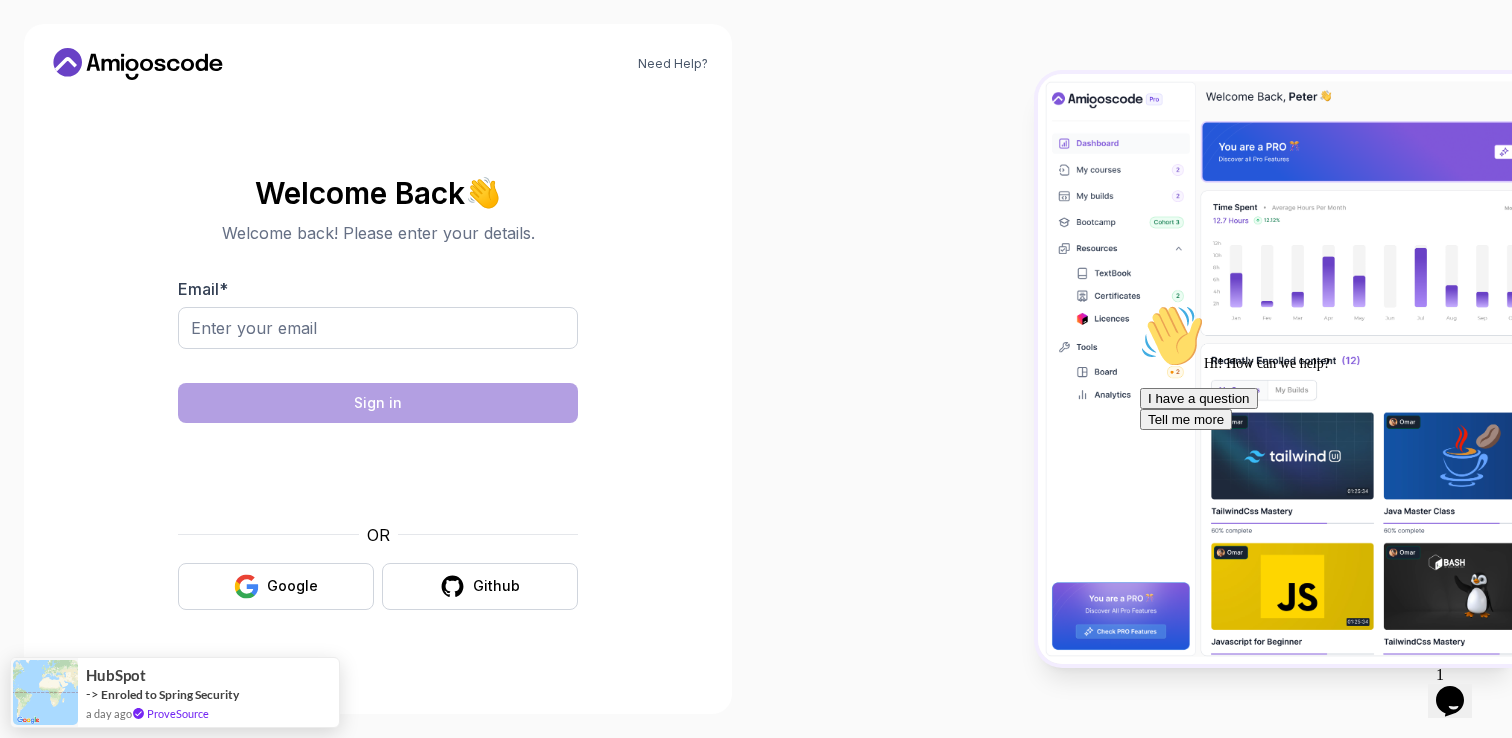 click on "Welcome Back 👋 Welcome back! Please enter your details. Email * Sign in OR Google Github" at bounding box center [378, 393] 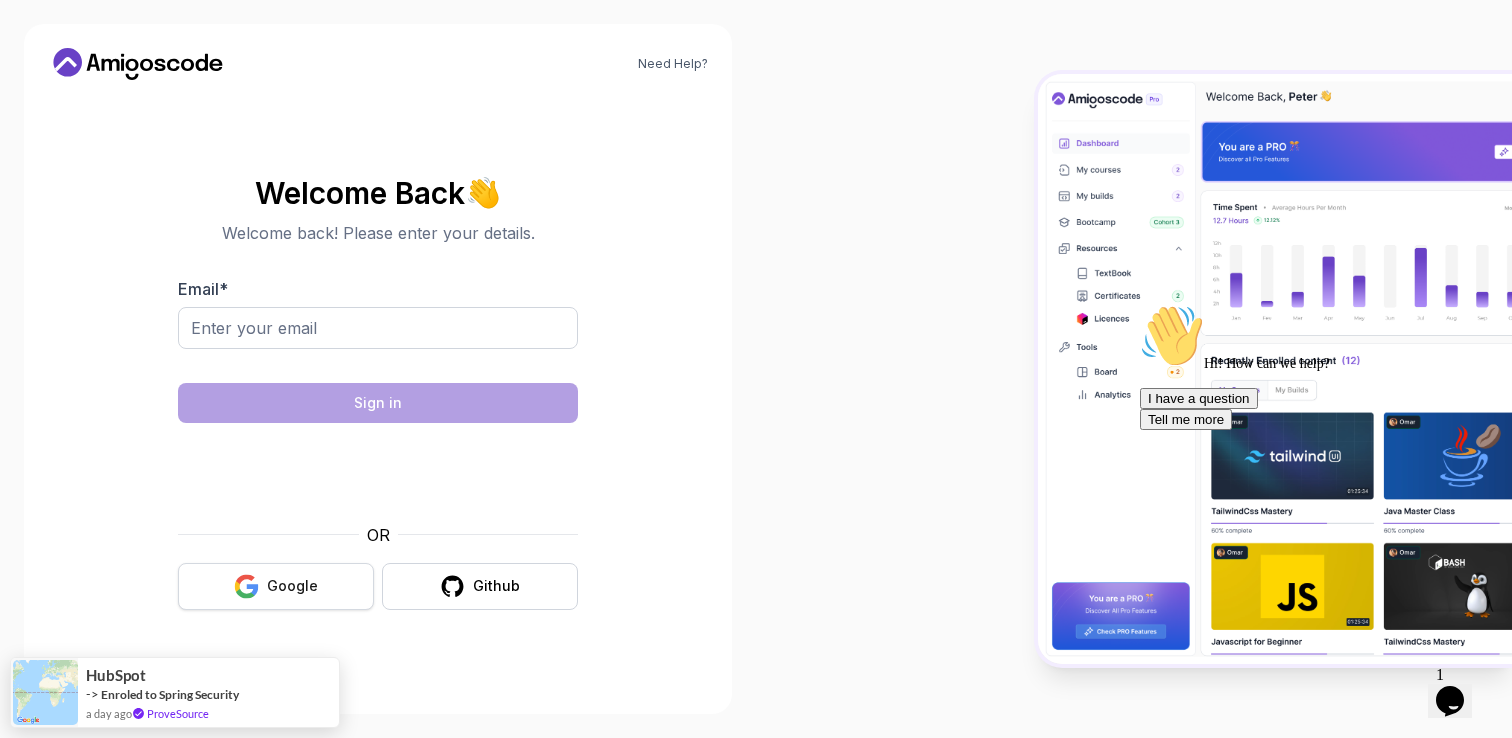 drag, startPoint x: 338, startPoint y: 577, endPoint x: 349, endPoint y: 569, distance: 13.601471 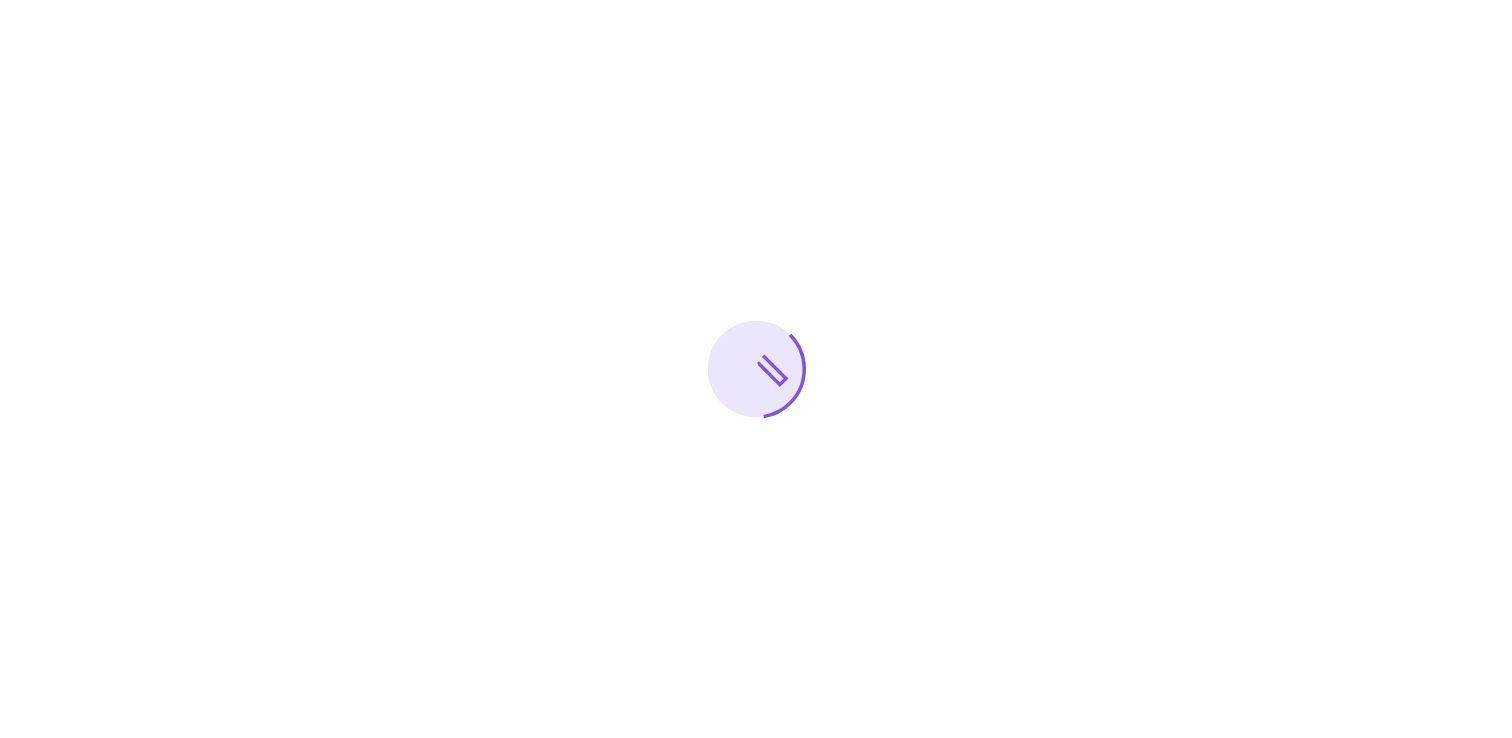 scroll, scrollTop: 0, scrollLeft: 0, axis: both 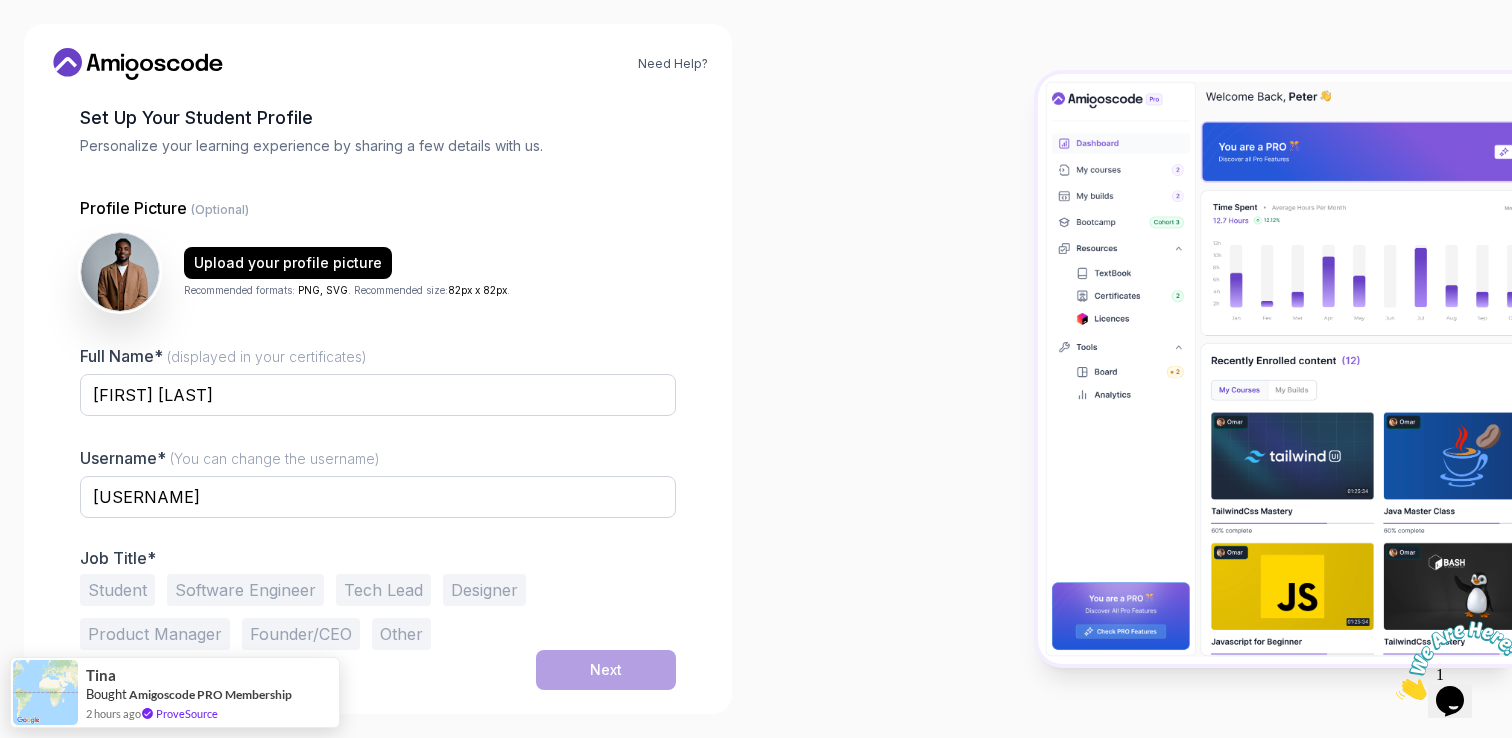 click on "Username*   (You can change the username) silentsquirrel25fa2" at bounding box center [378, 493] 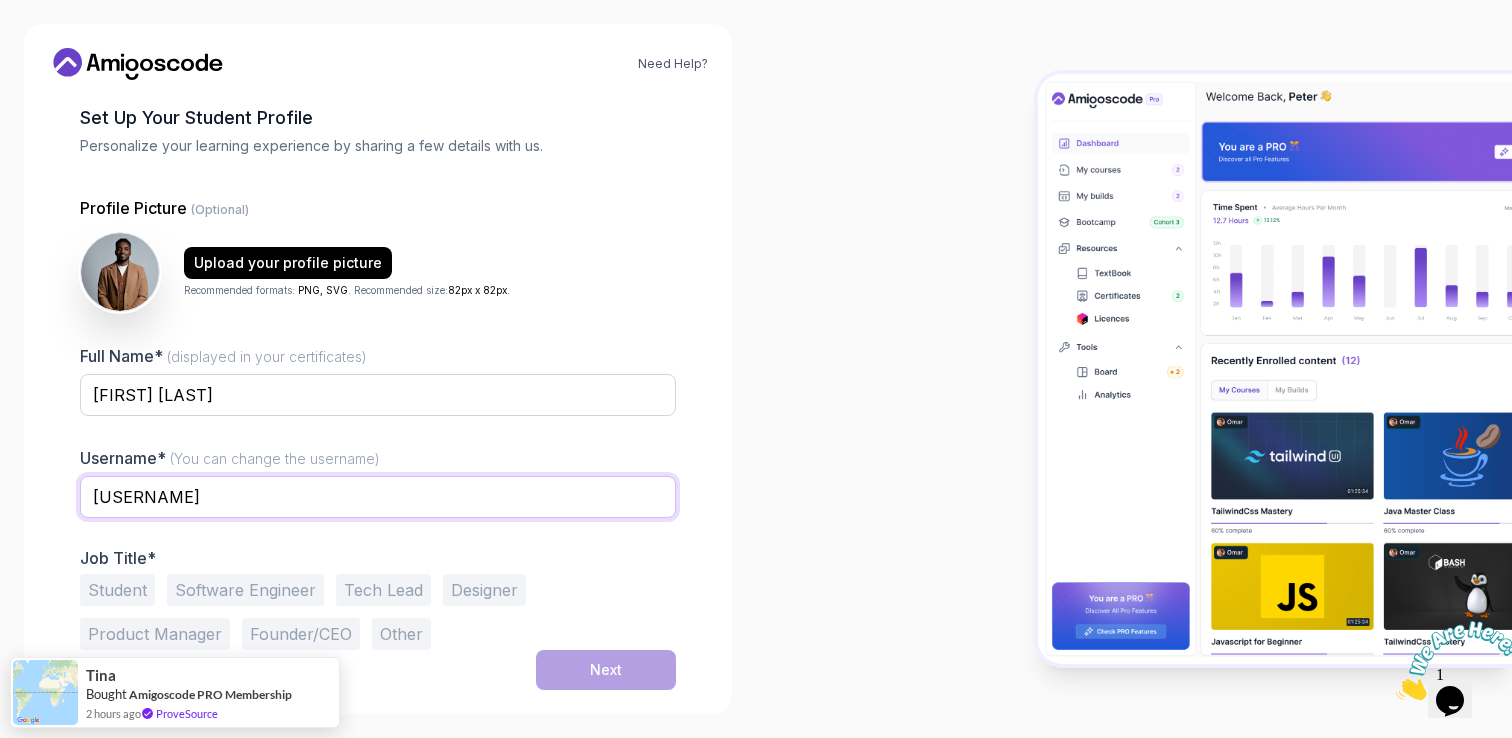 click on "silentsquirrel25fa2" at bounding box center (378, 497) 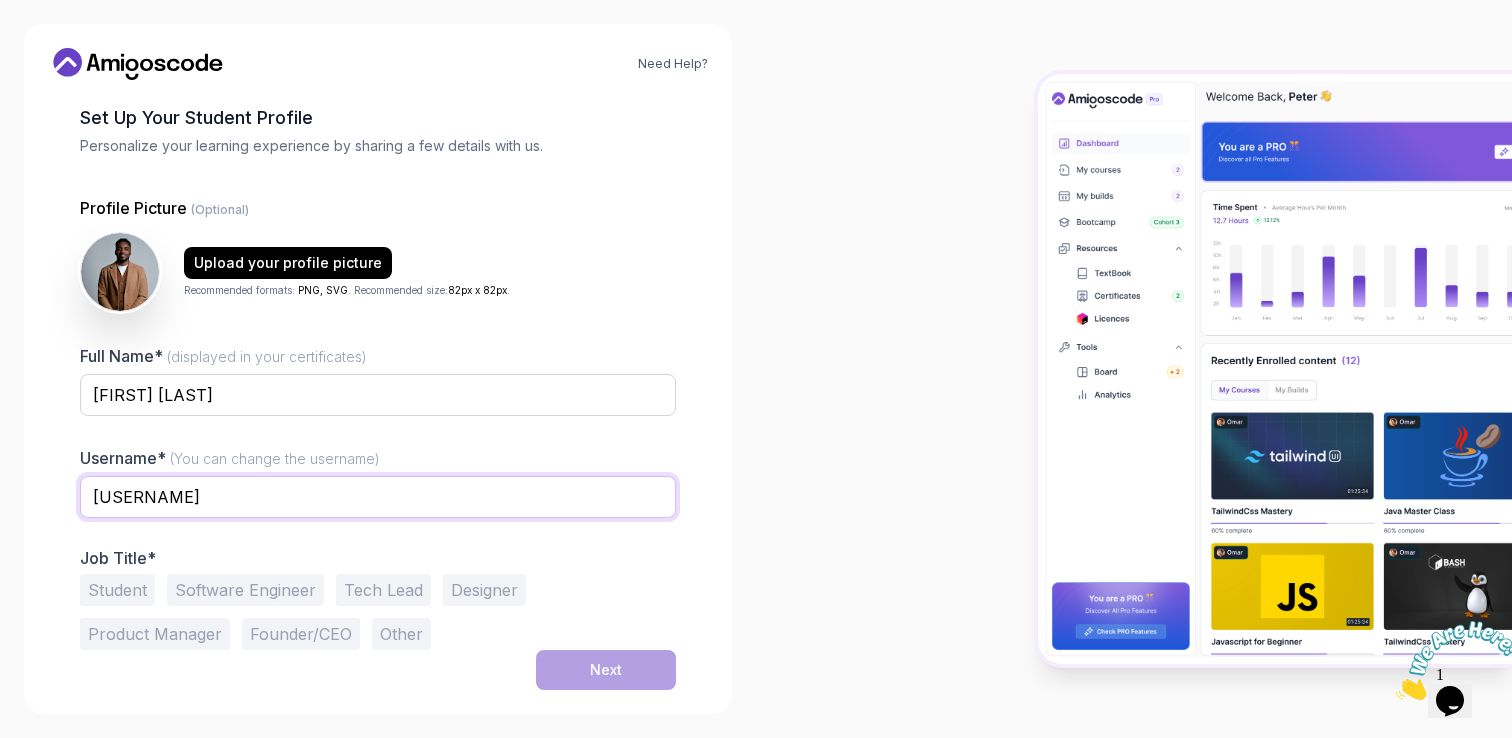 type on "fabriceyopa" 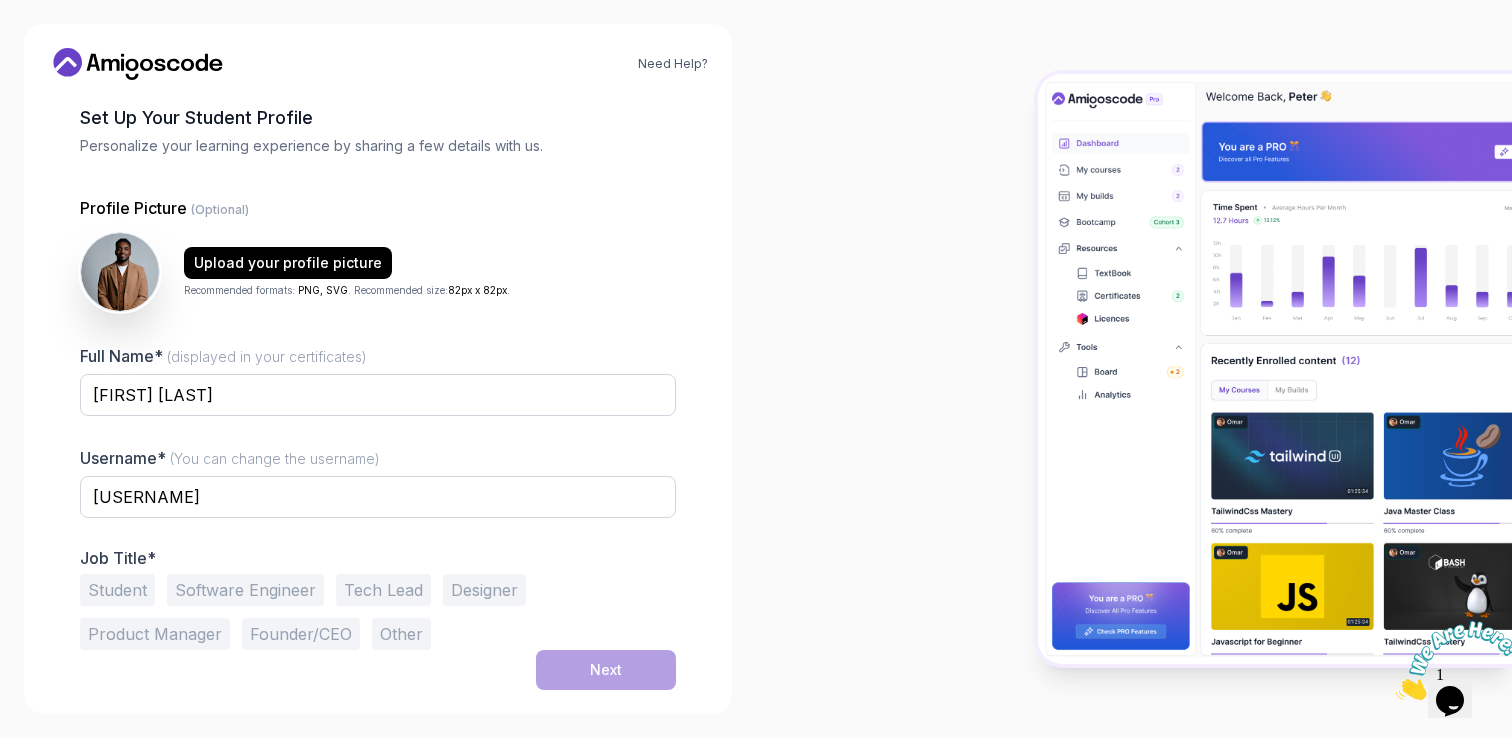 click on "1 Set Up Your Profile 1 Set Up Your Profile 2 Let's Get to Know You Set Up Your Student Profile Personalize your learning experience by sharing a few details with us. Profile Picture   (Optional) Upload your profile picture Recommended formats:   PNG, SVG . Recommended size:  82px x 82px . Full Name*   (displayed in your certificates) Fabrice Yopa Username*   (You can change the username) fabriceyopa Job Title* Student Software Engineer Tech Lead Designer Product Manager Founder/CEO Other Next" at bounding box center (378, 297) 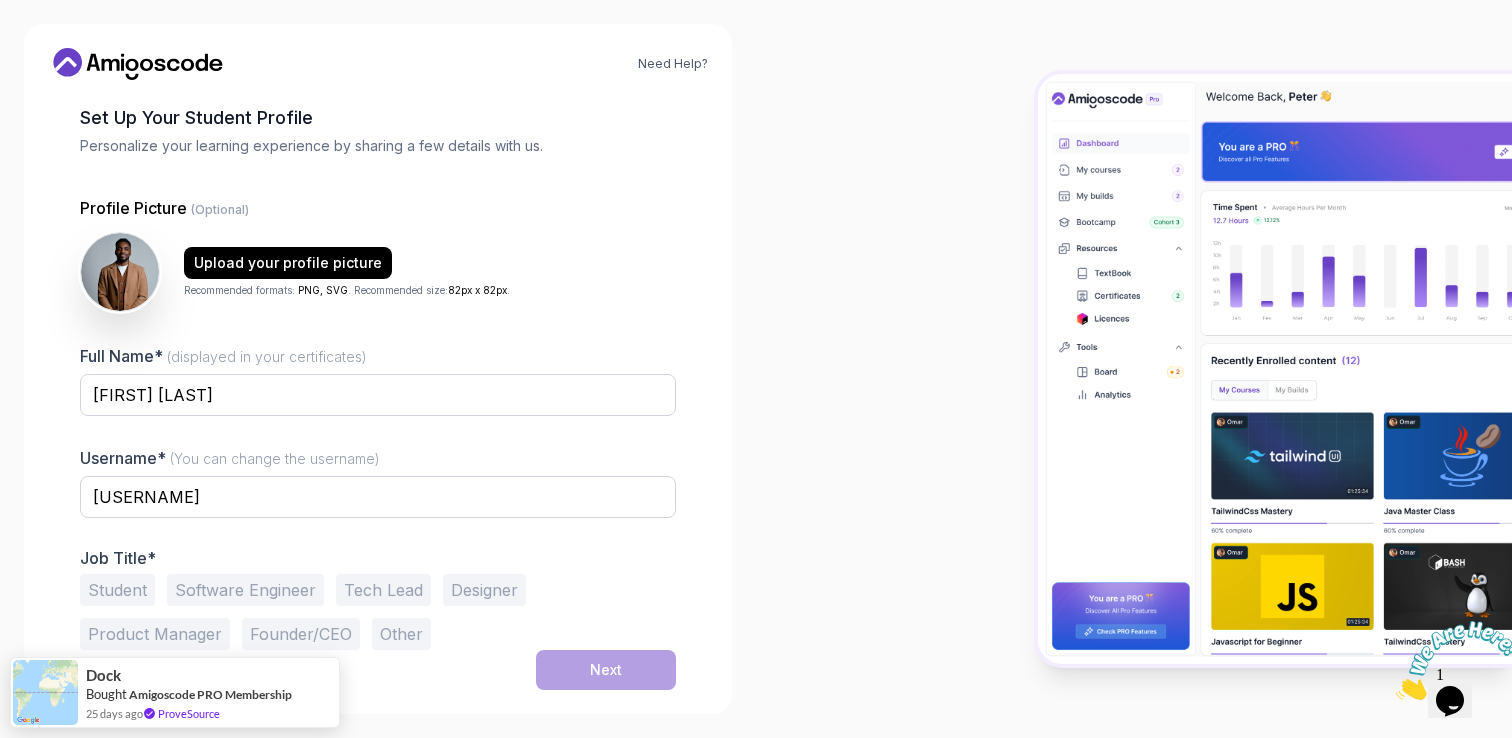 click on "Student Software Engineer Tech Lead Designer Product Manager Founder/CEO Other" at bounding box center [378, 612] 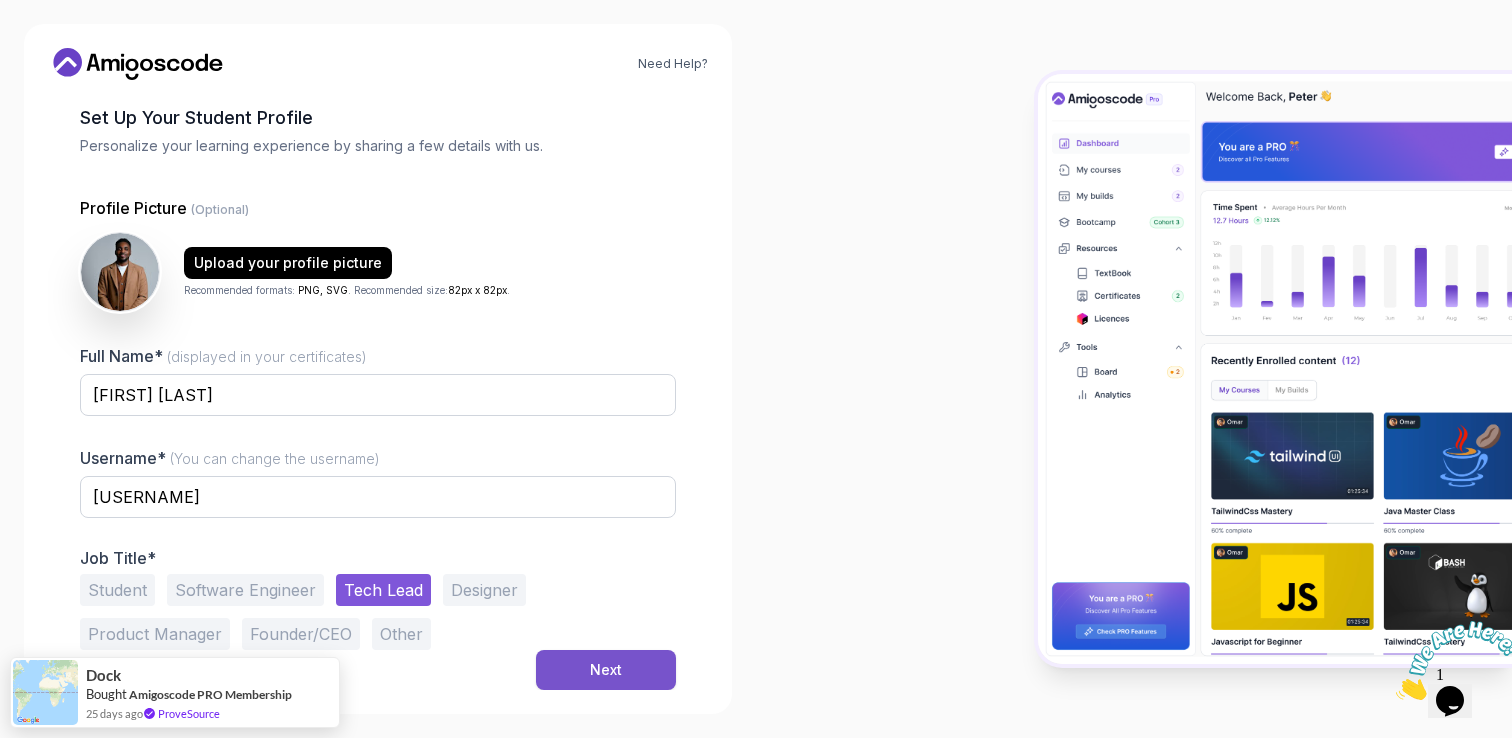 click on "Next" at bounding box center [606, 670] 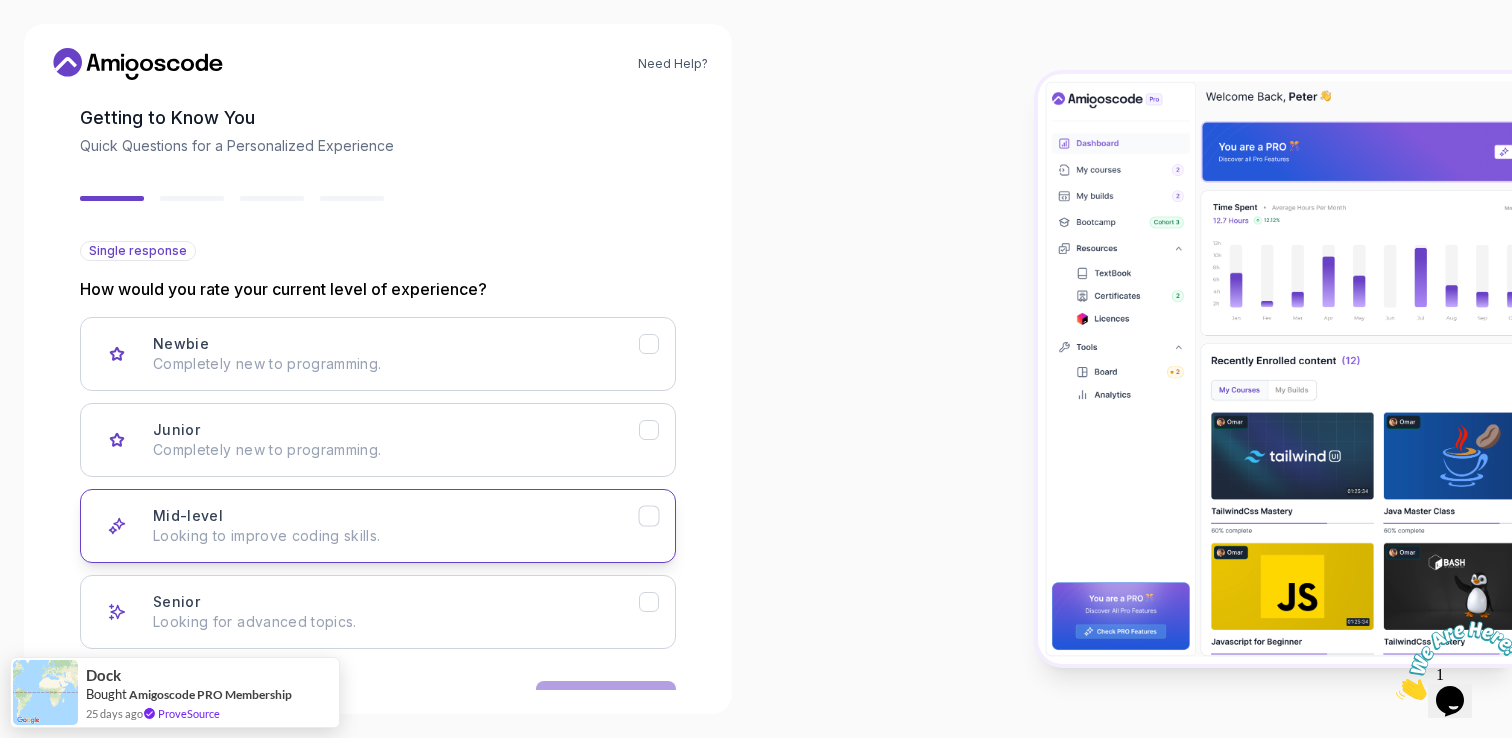 drag, startPoint x: 500, startPoint y: 593, endPoint x: 525, endPoint y: 547, distance: 52.35456 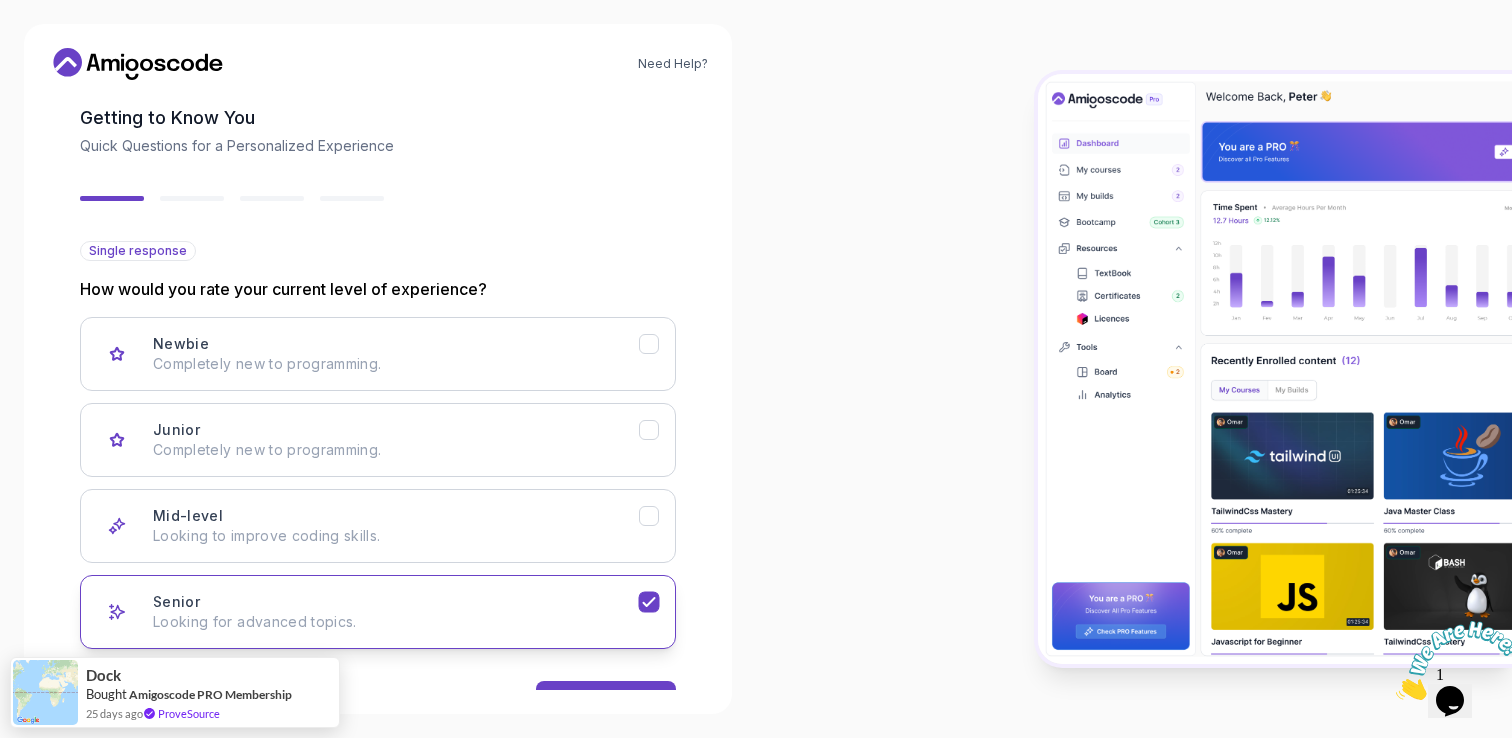 scroll, scrollTop: 159, scrollLeft: 0, axis: vertical 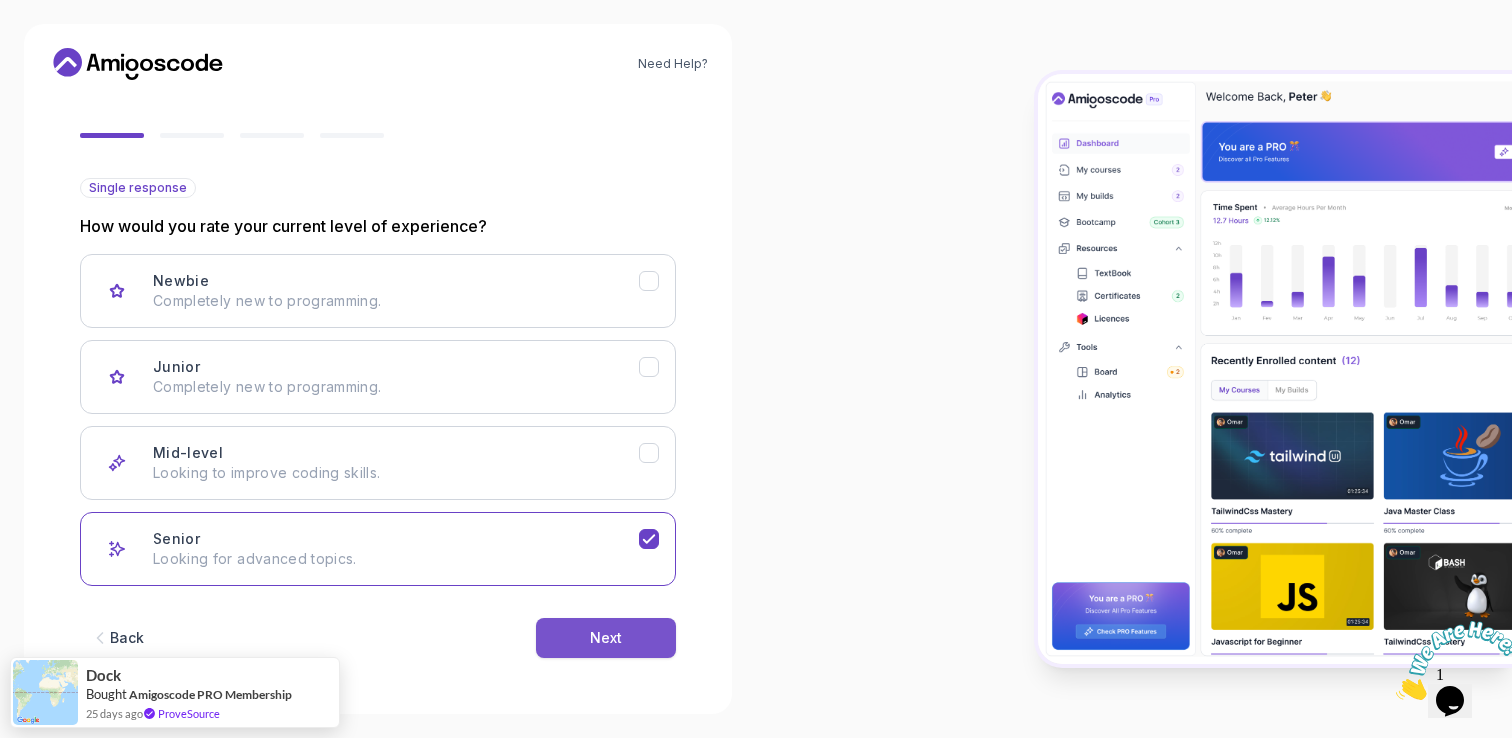 click on "Next" at bounding box center [606, 638] 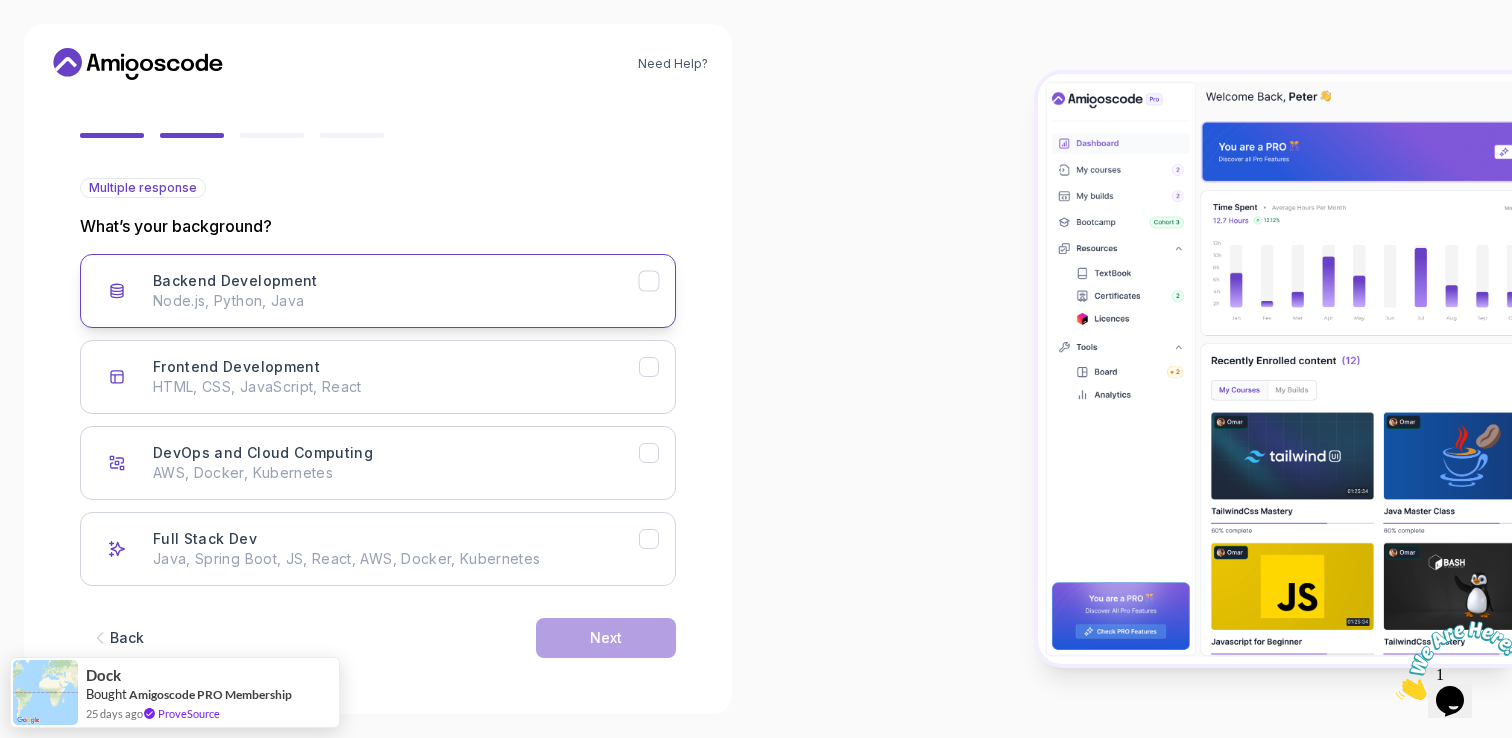 click on "Backend Development Node.js, Python, Java" at bounding box center [378, 291] 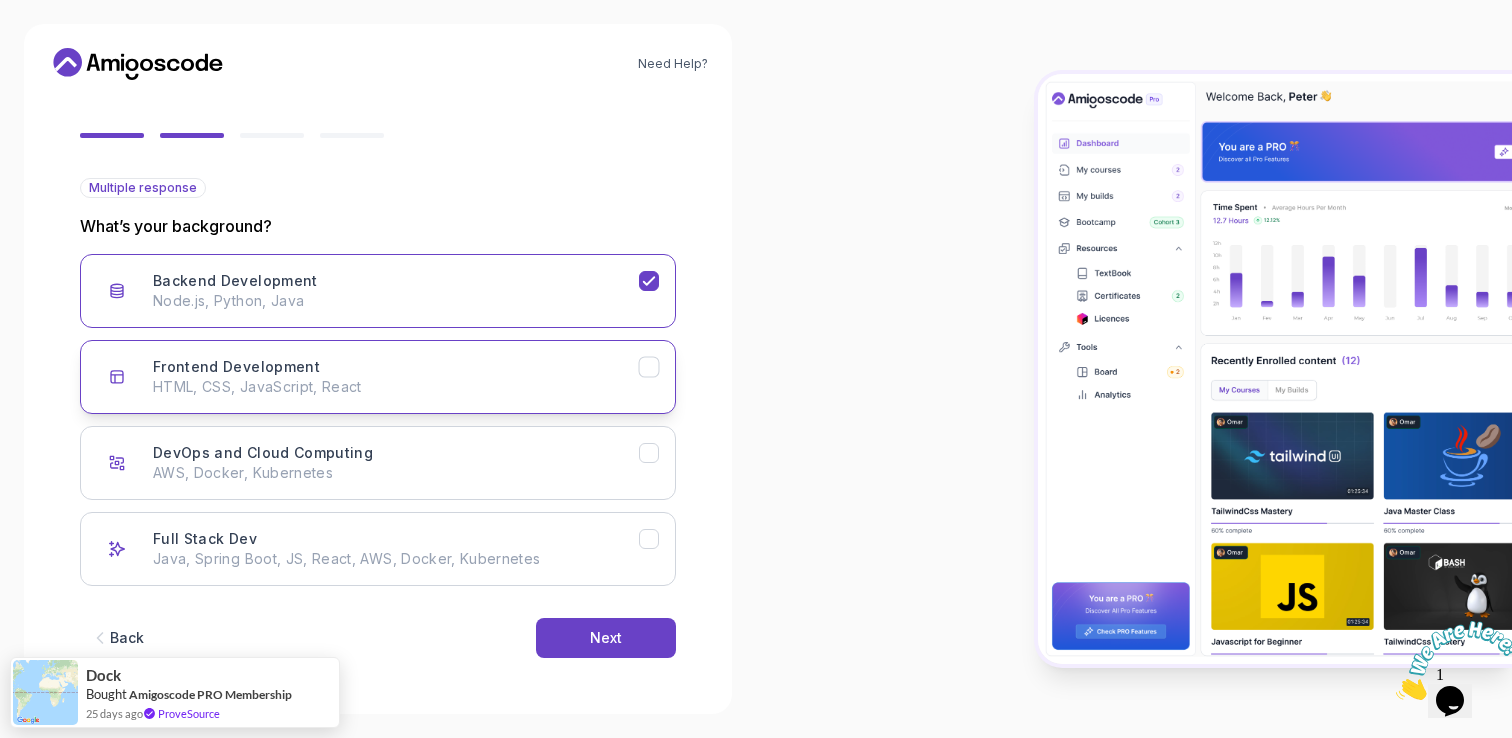 click 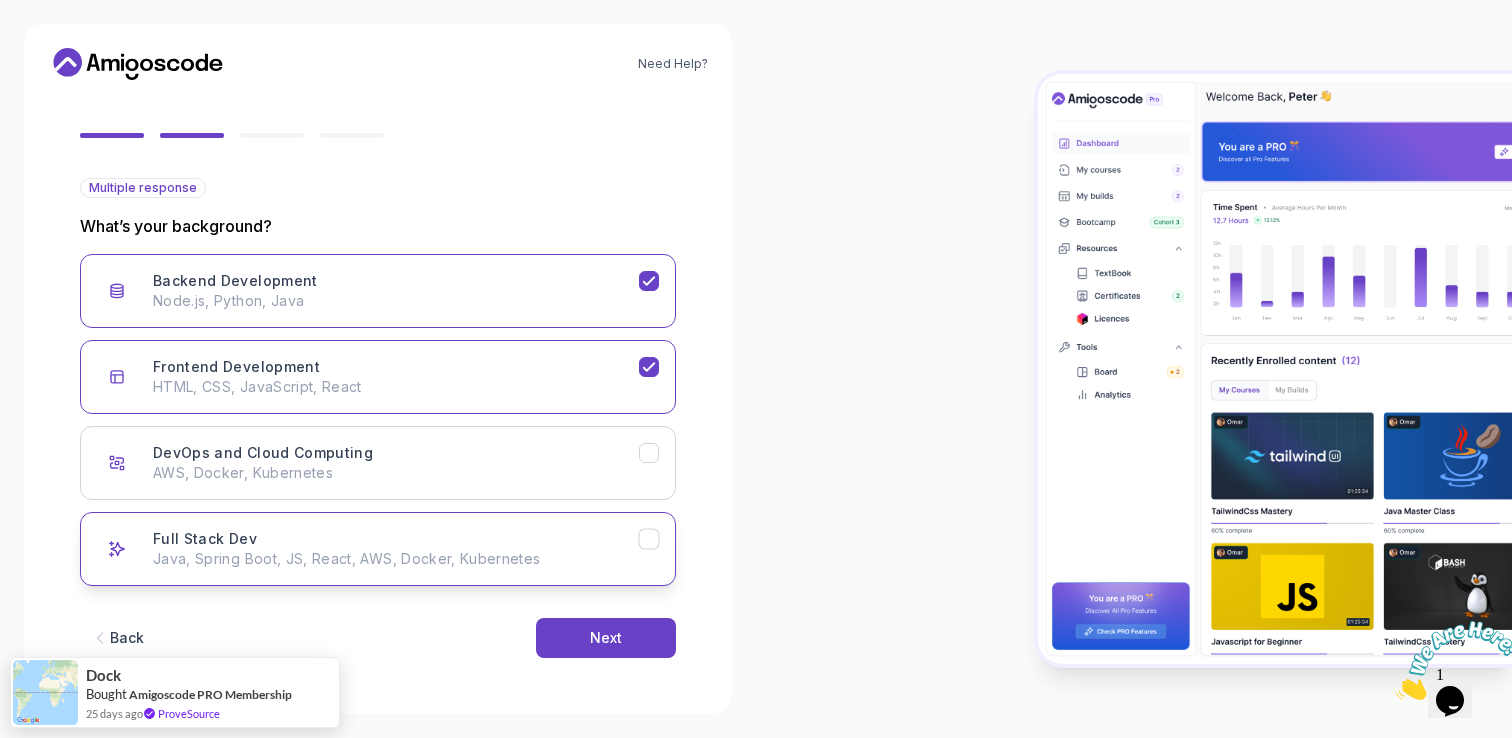 drag, startPoint x: 652, startPoint y: 449, endPoint x: 634, endPoint y: 514, distance: 67.44627 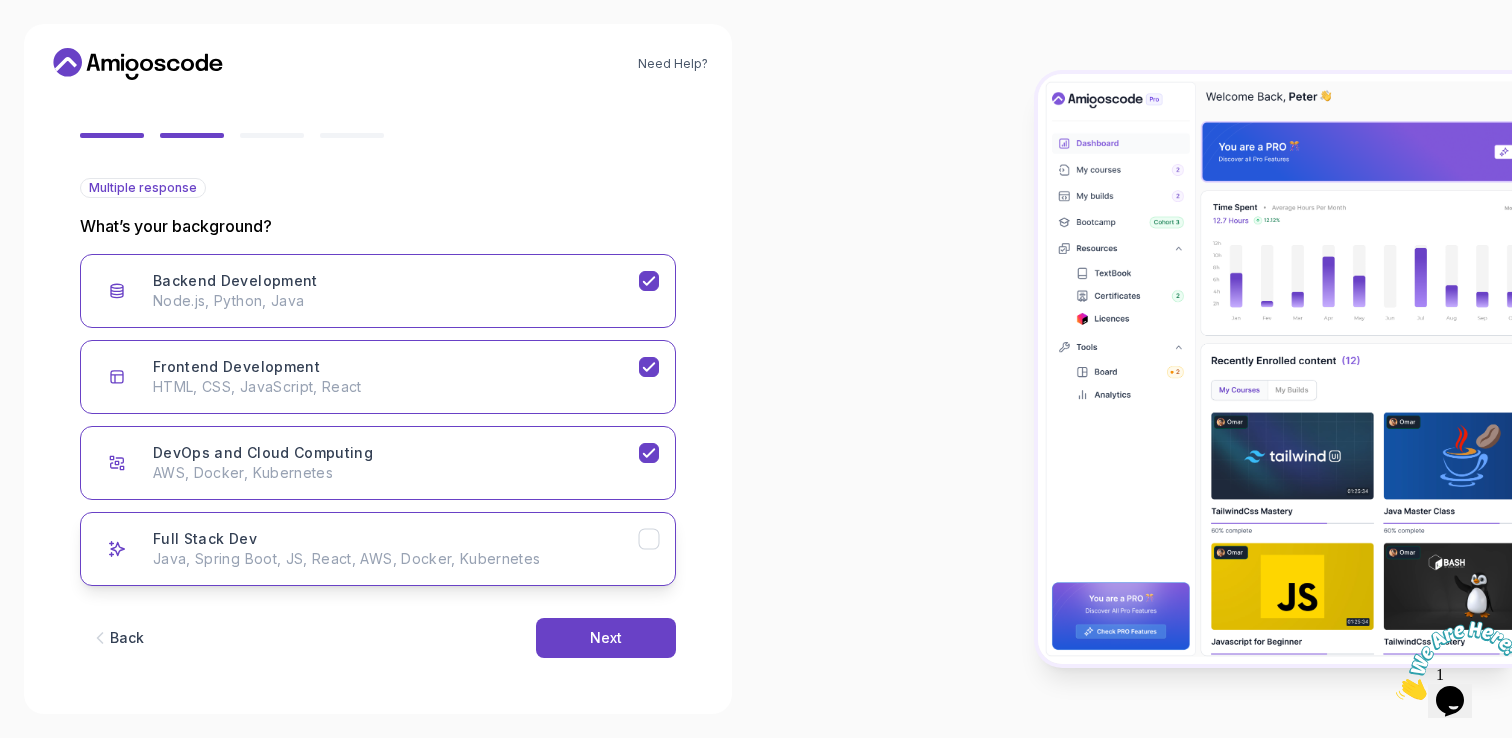 drag, startPoint x: 648, startPoint y: 545, endPoint x: 638, endPoint y: 584, distance: 40.261642 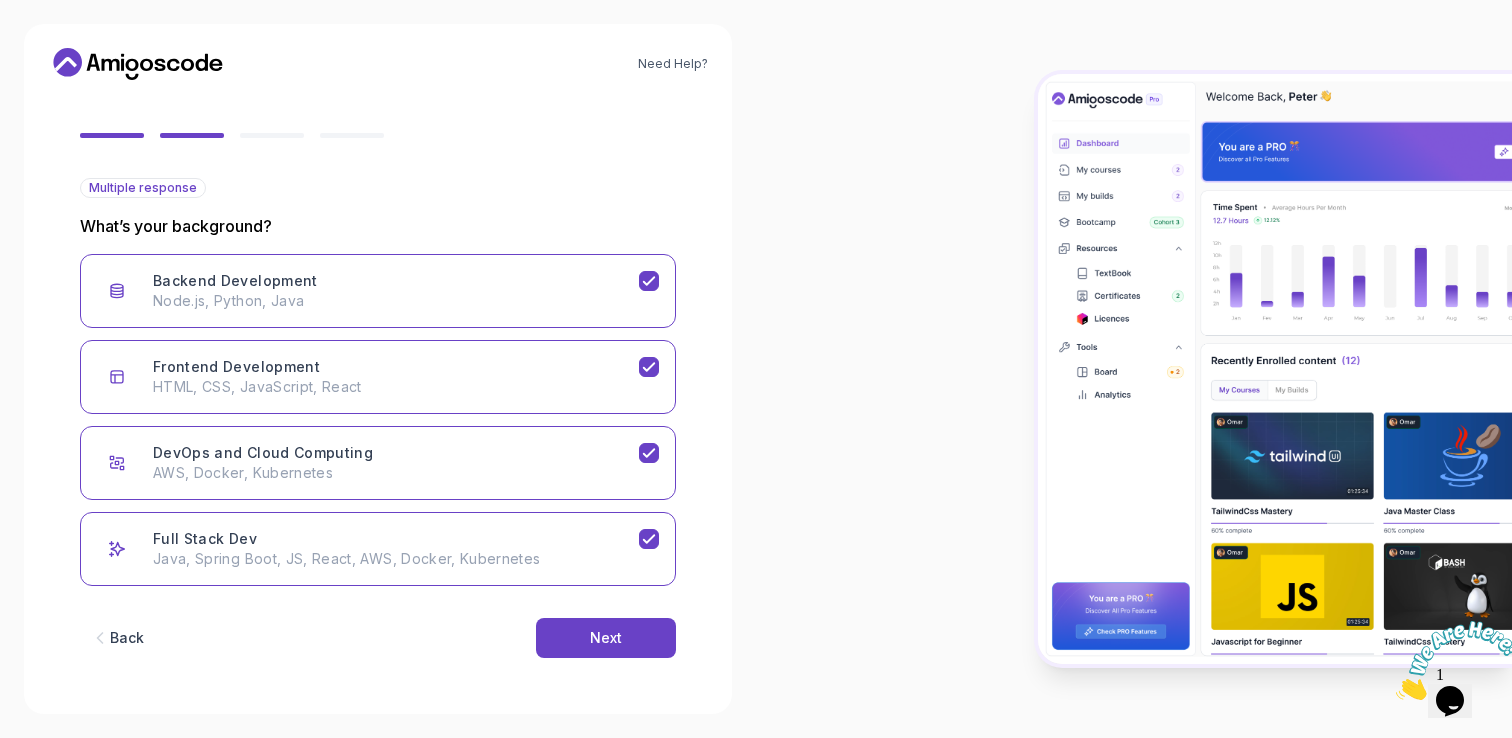 drag, startPoint x: 629, startPoint y: 628, endPoint x: 694, endPoint y: 555, distance: 97.74457 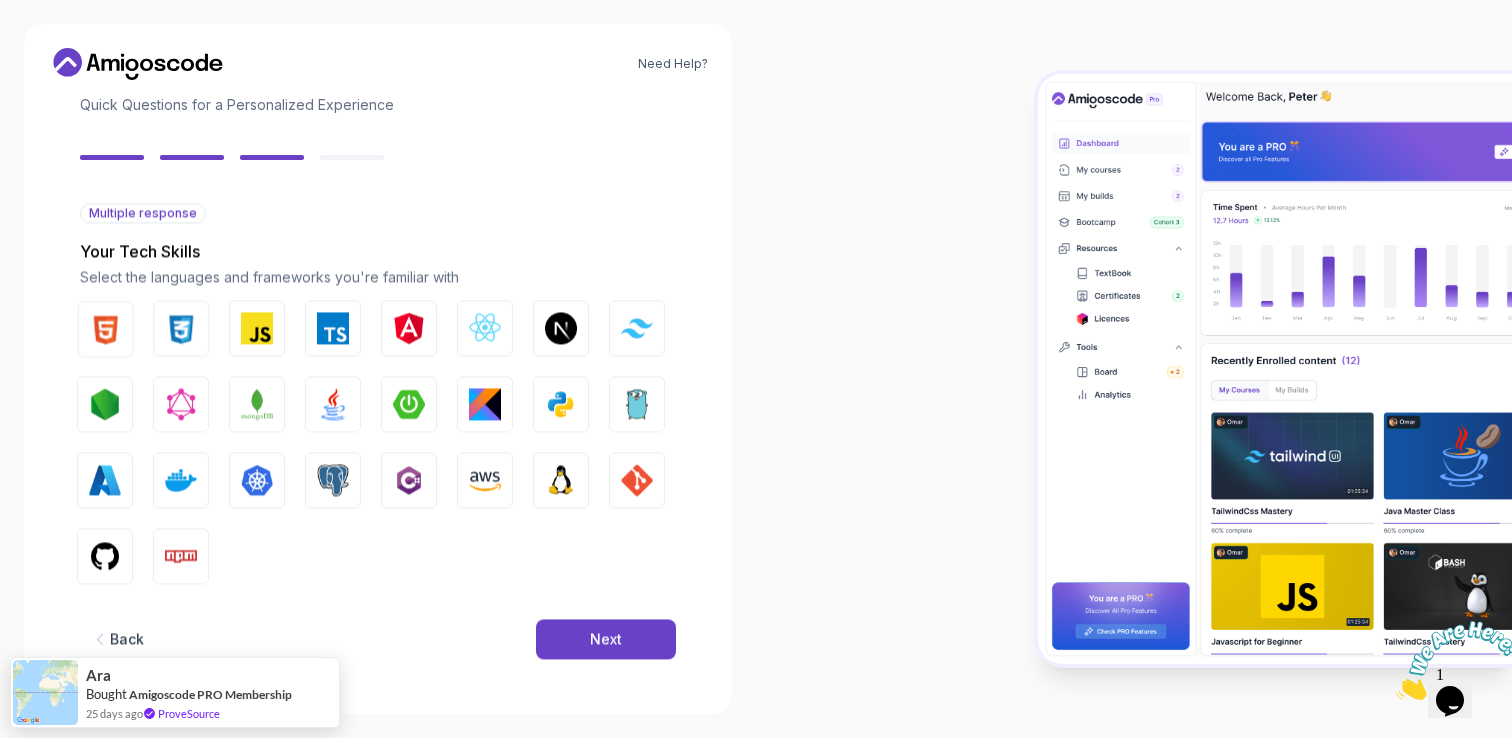scroll, scrollTop: 135, scrollLeft: 0, axis: vertical 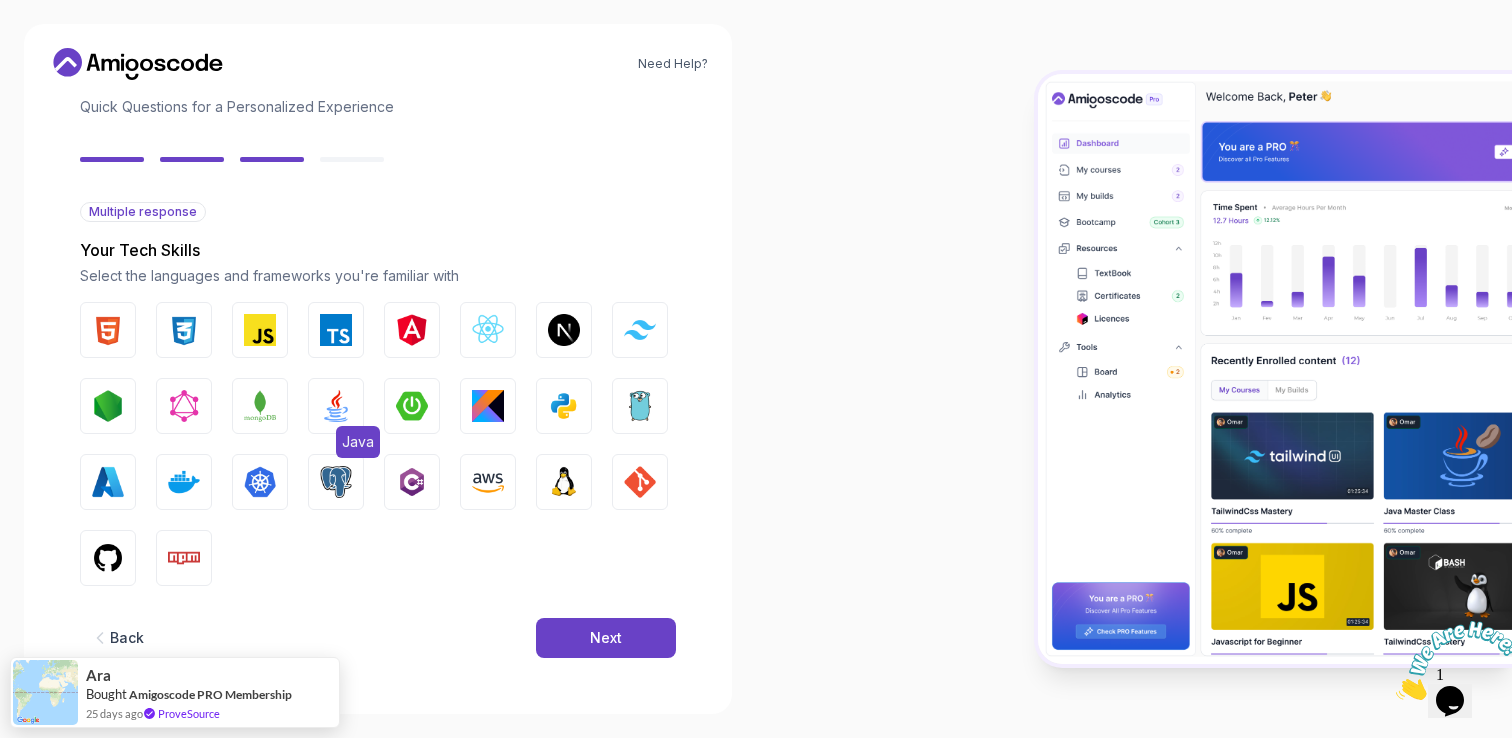 drag, startPoint x: 337, startPoint y: 422, endPoint x: 346, endPoint y: 385, distance: 38.078865 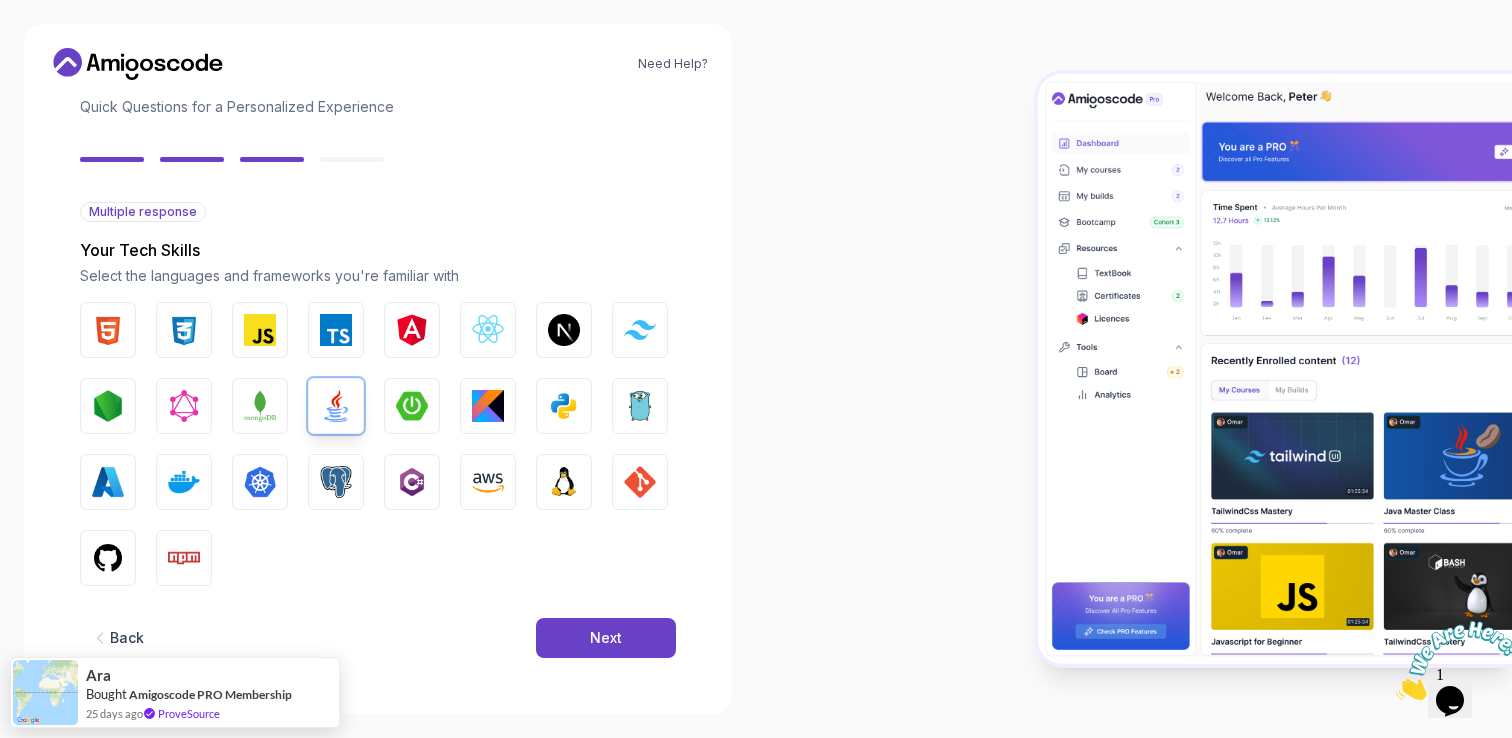 drag, startPoint x: 403, startPoint y: 394, endPoint x: 442, endPoint y: 391, distance: 39.115215 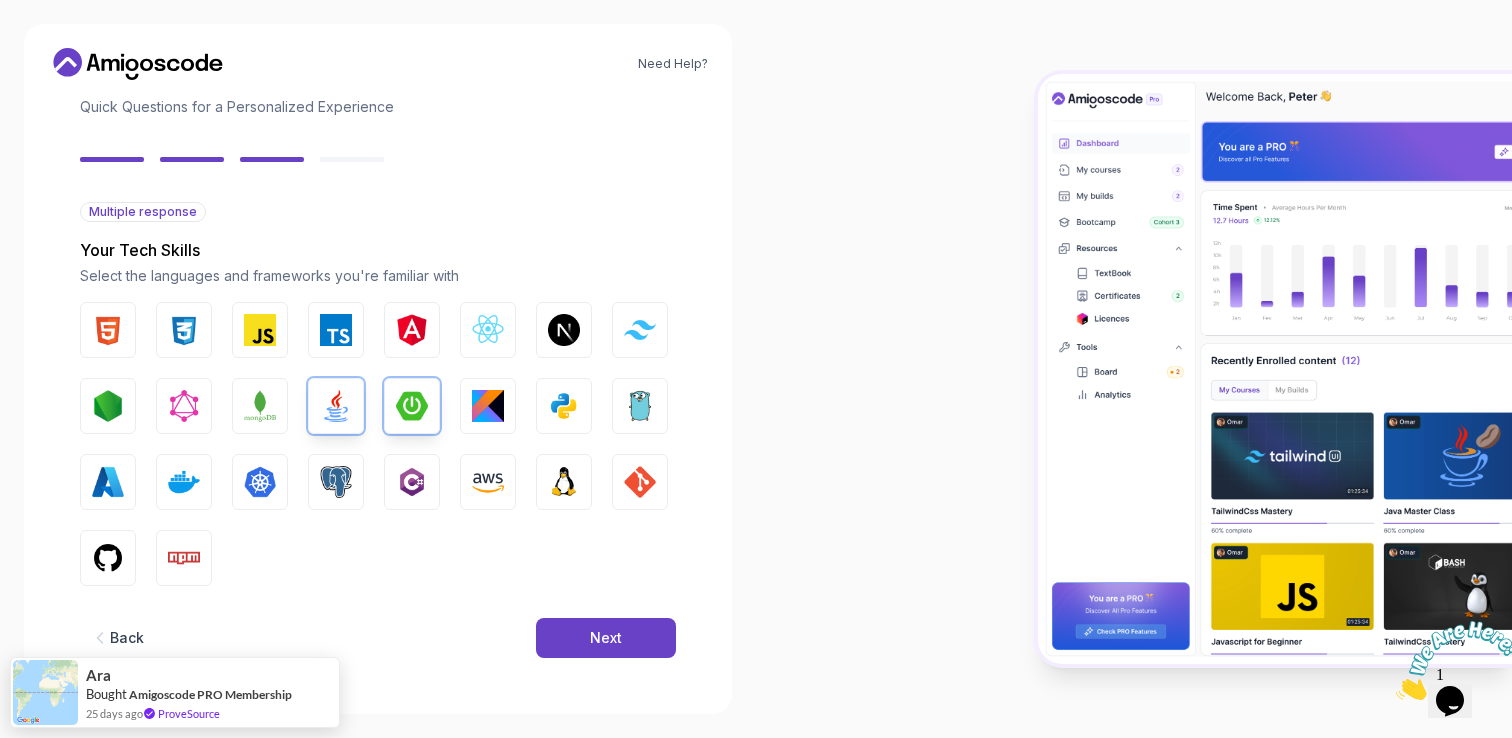 drag, startPoint x: 324, startPoint y: 326, endPoint x: 370, endPoint y: 332, distance: 46.389652 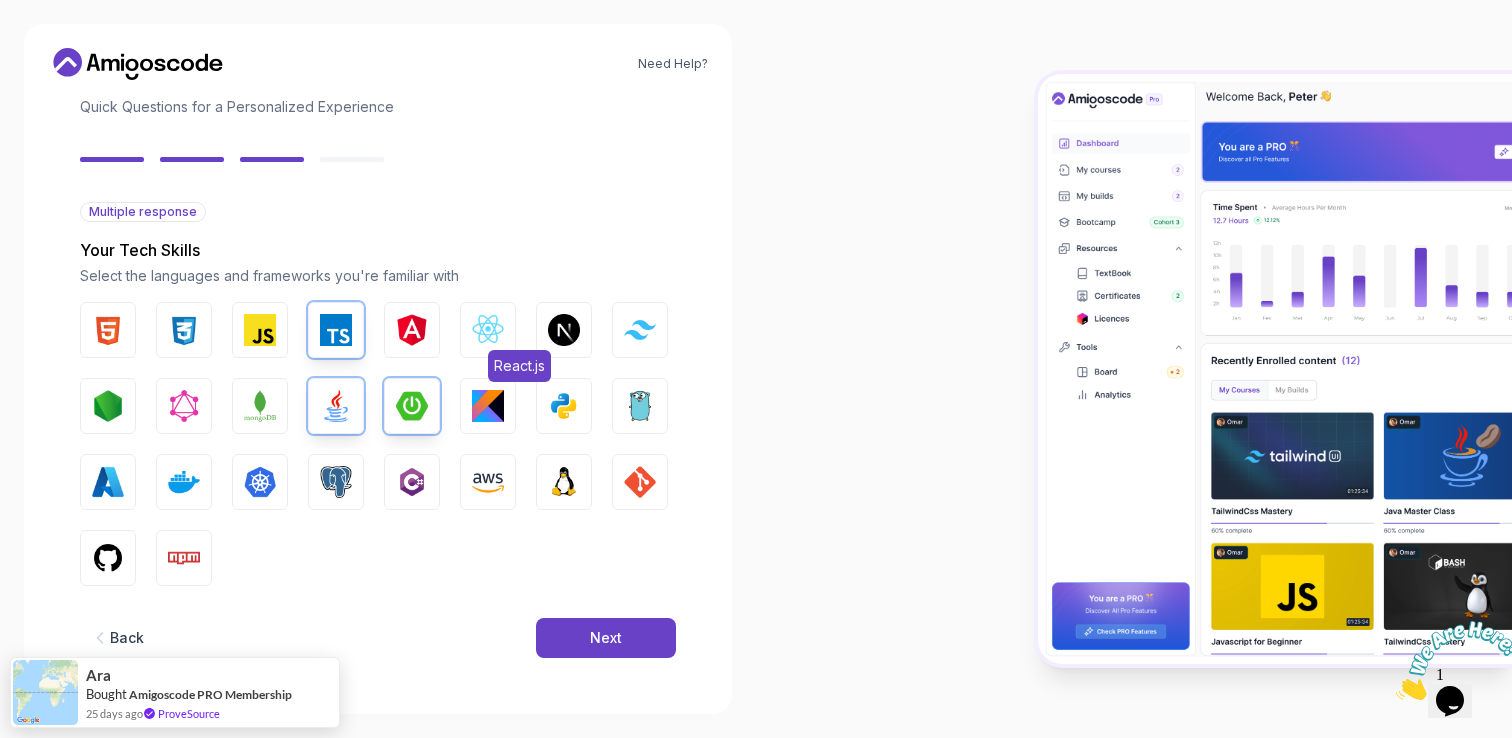 click on "React.js" at bounding box center (488, 330) 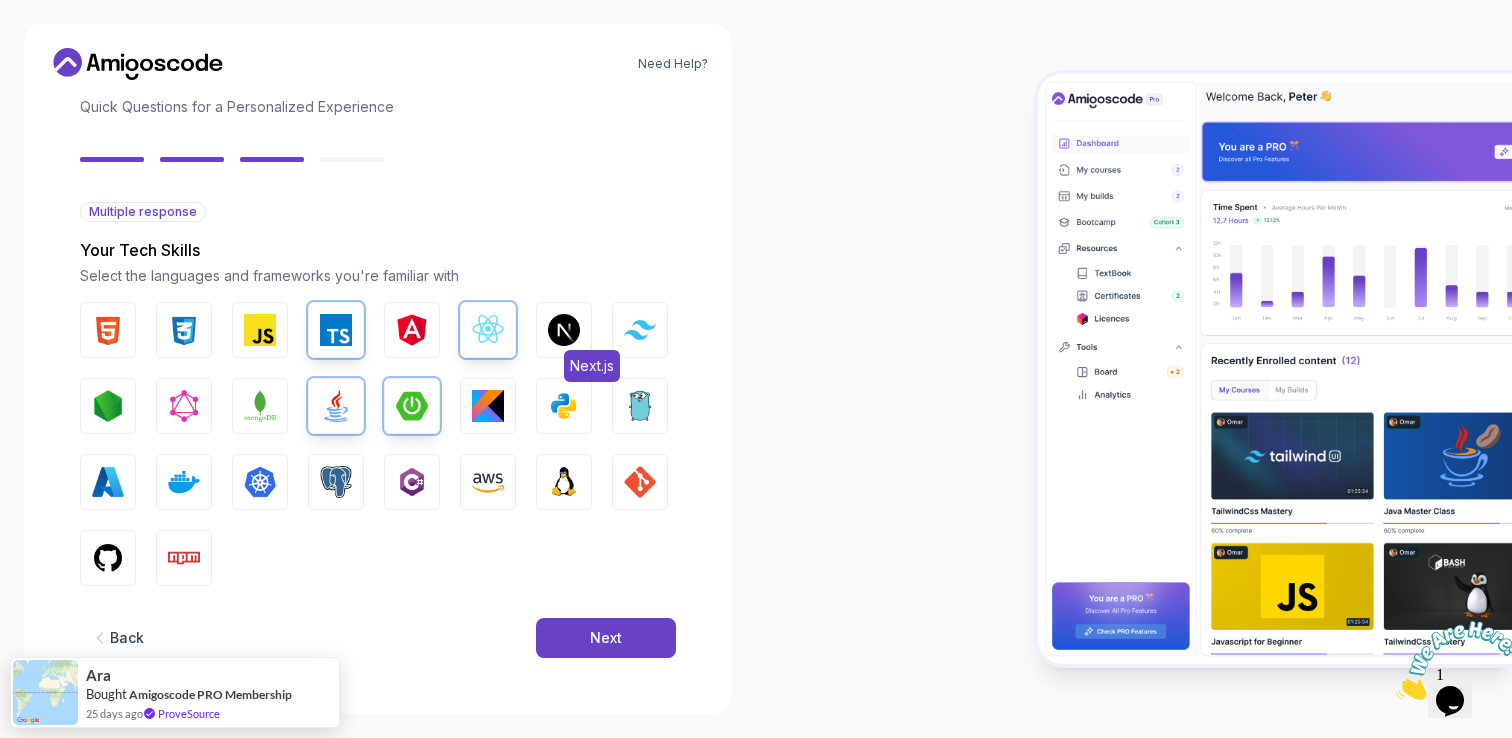 click at bounding box center (564, 330) 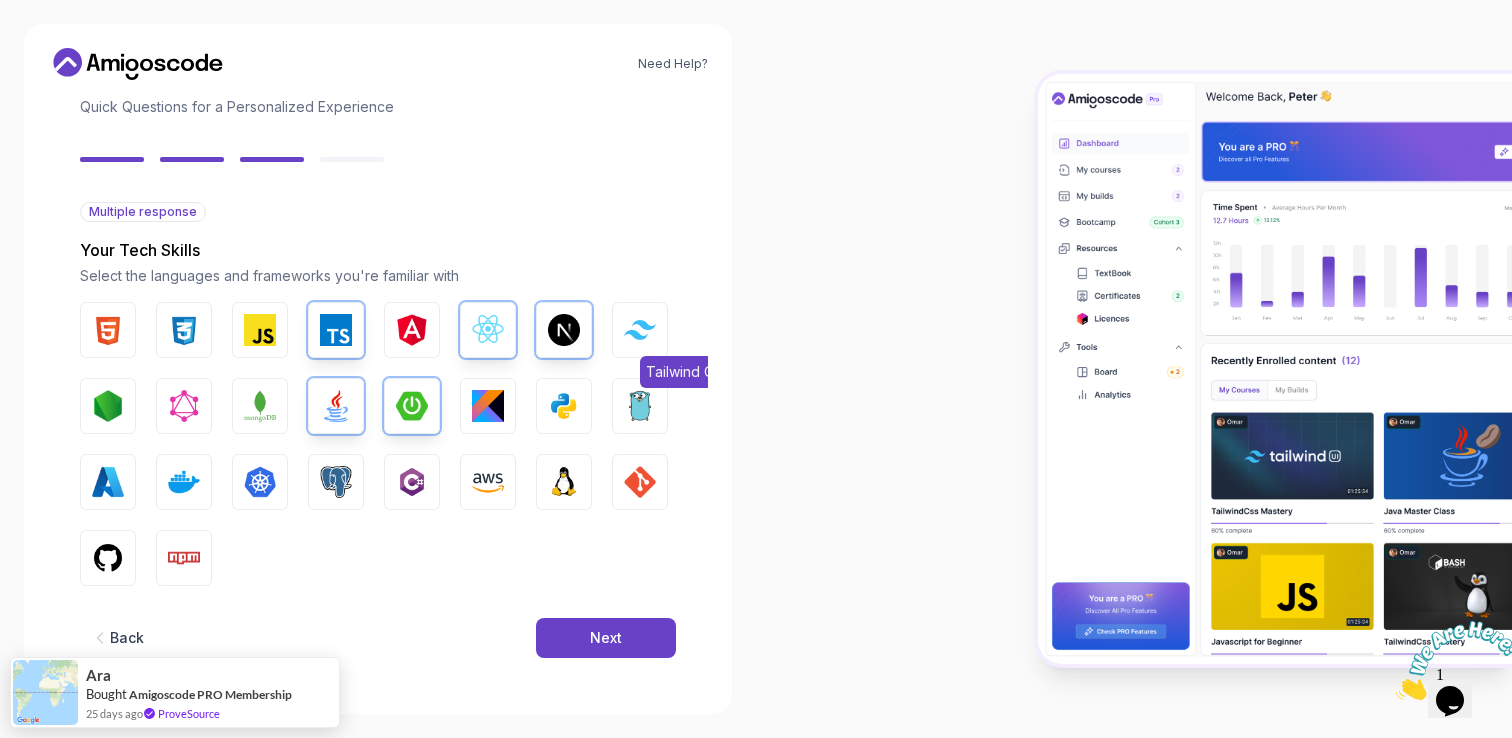 click on "Tailwind CSS" at bounding box center (640, 330) 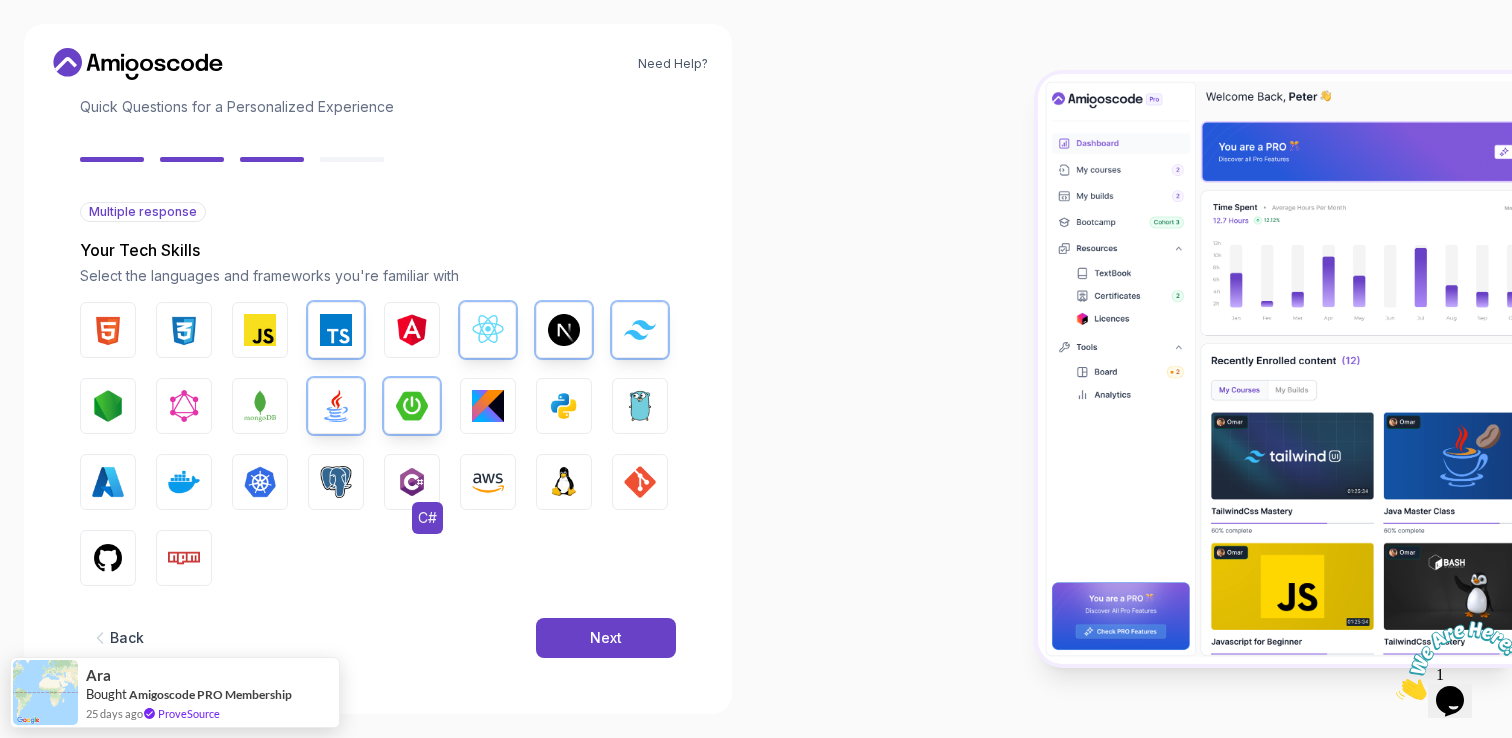 drag, startPoint x: 334, startPoint y: 472, endPoint x: 384, endPoint y: 498, distance: 56.35601 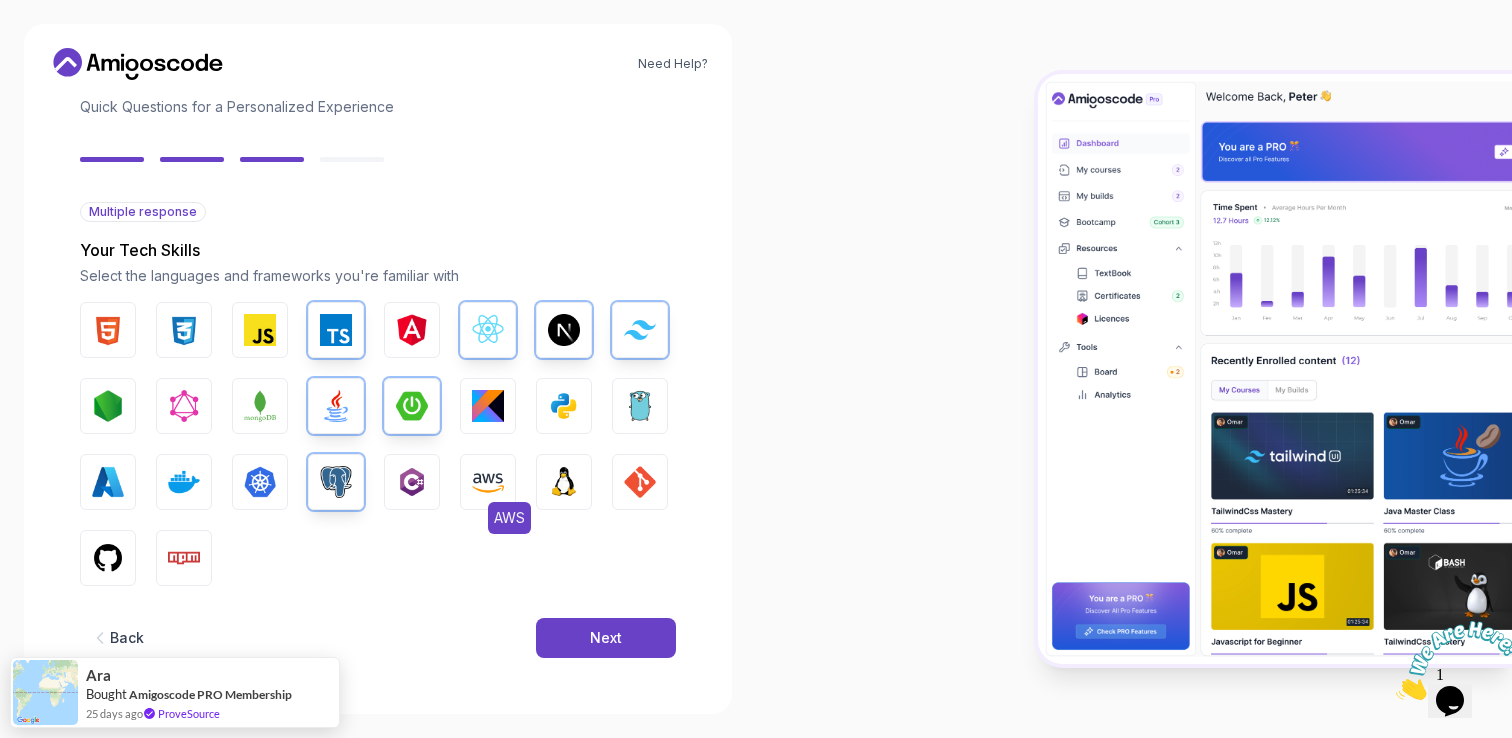 click at bounding box center [488, 482] 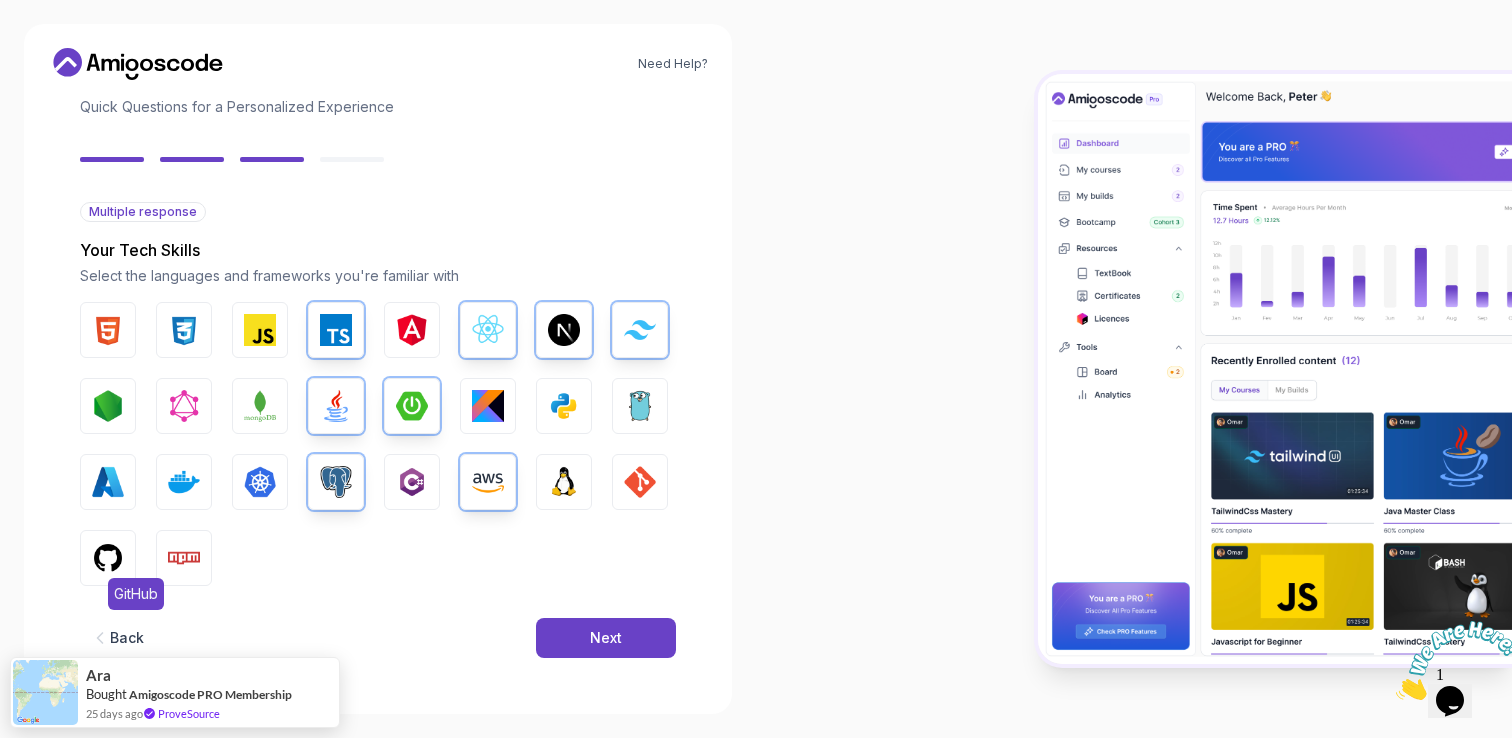 click on "GitHub" at bounding box center [108, 558] 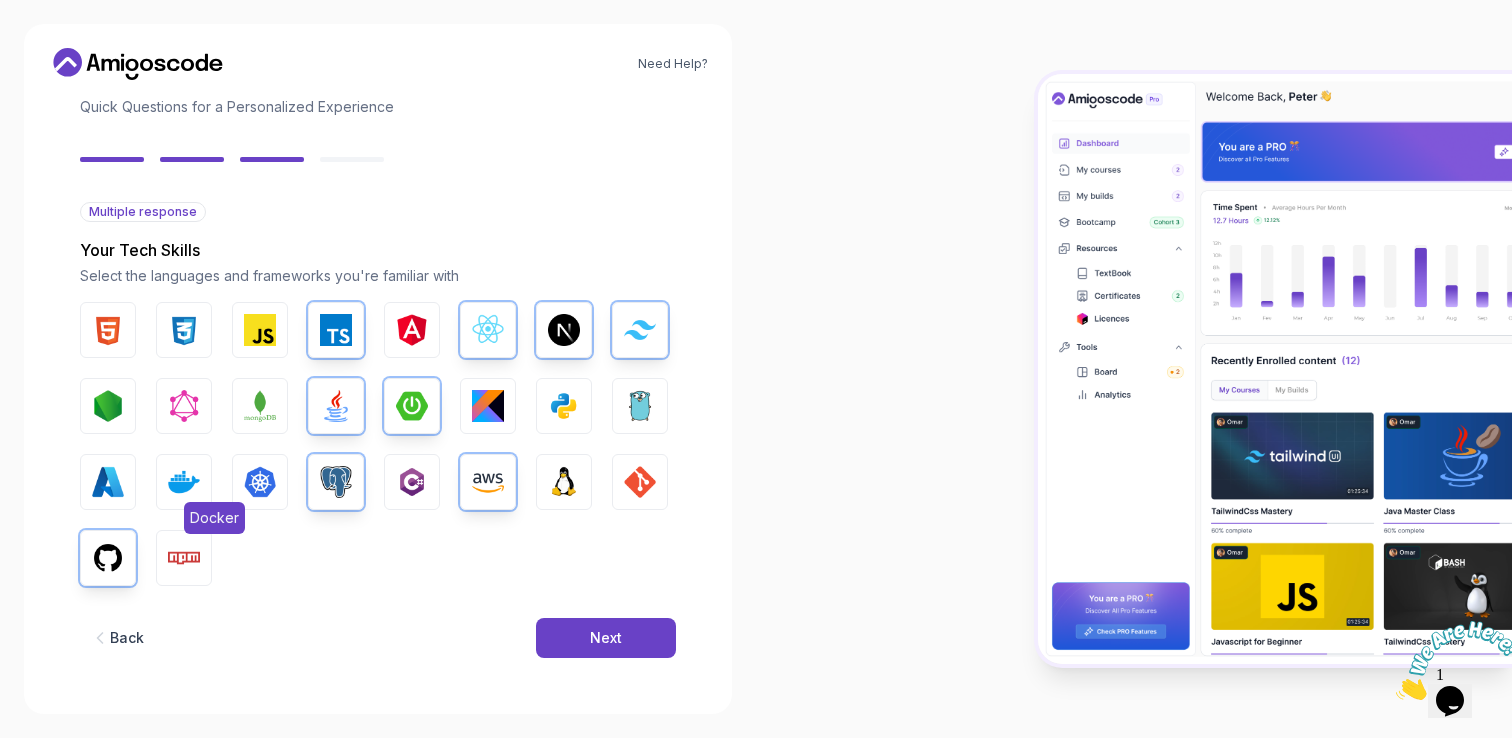 click on "Docker" at bounding box center [184, 482] 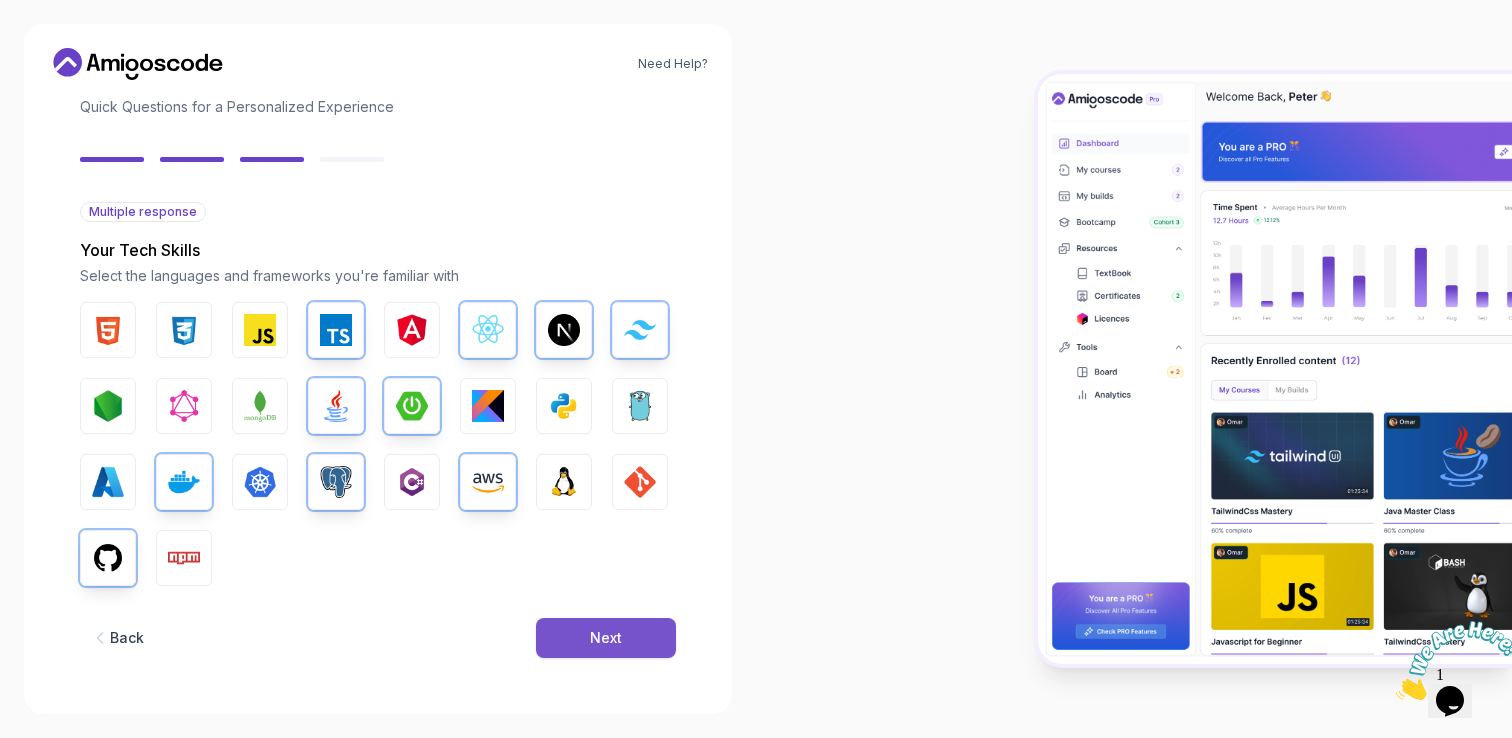 click on "Next" at bounding box center (606, 638) 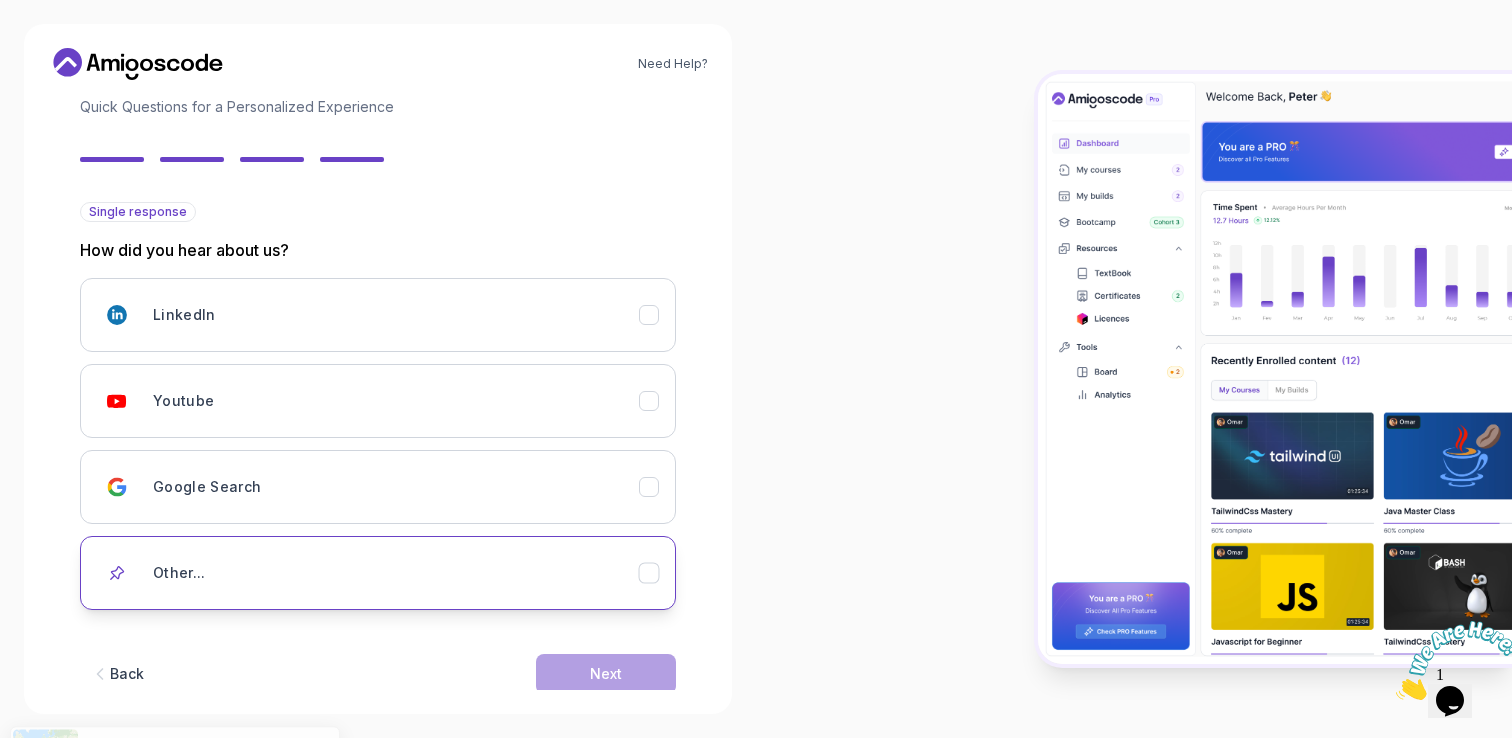 drag, startPoint x: 518, startPoint y: 560, endPoint x: 528, endPoint y: 551, distance: 13.453624 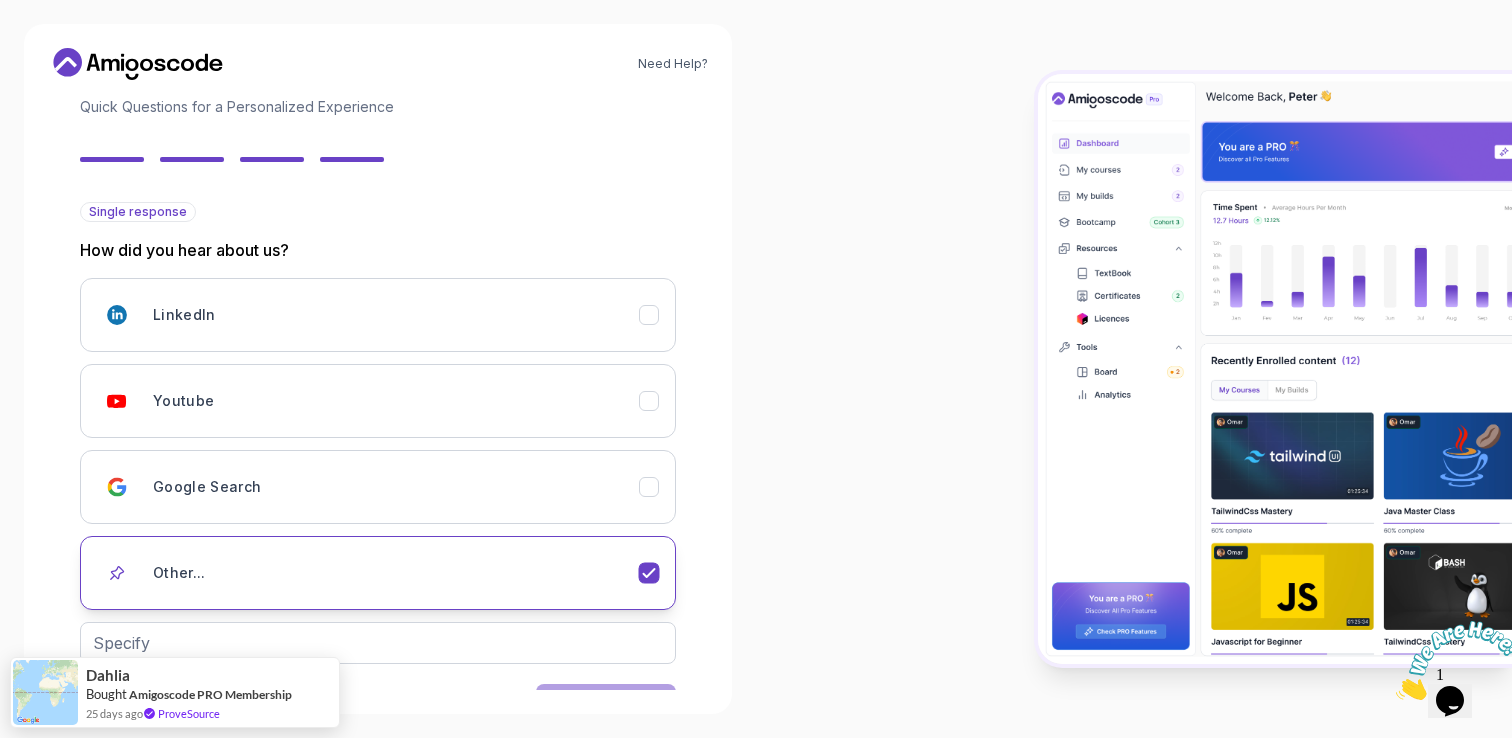 scroll, scrollTop: 201, scrollLeft: 0, axis: vertical 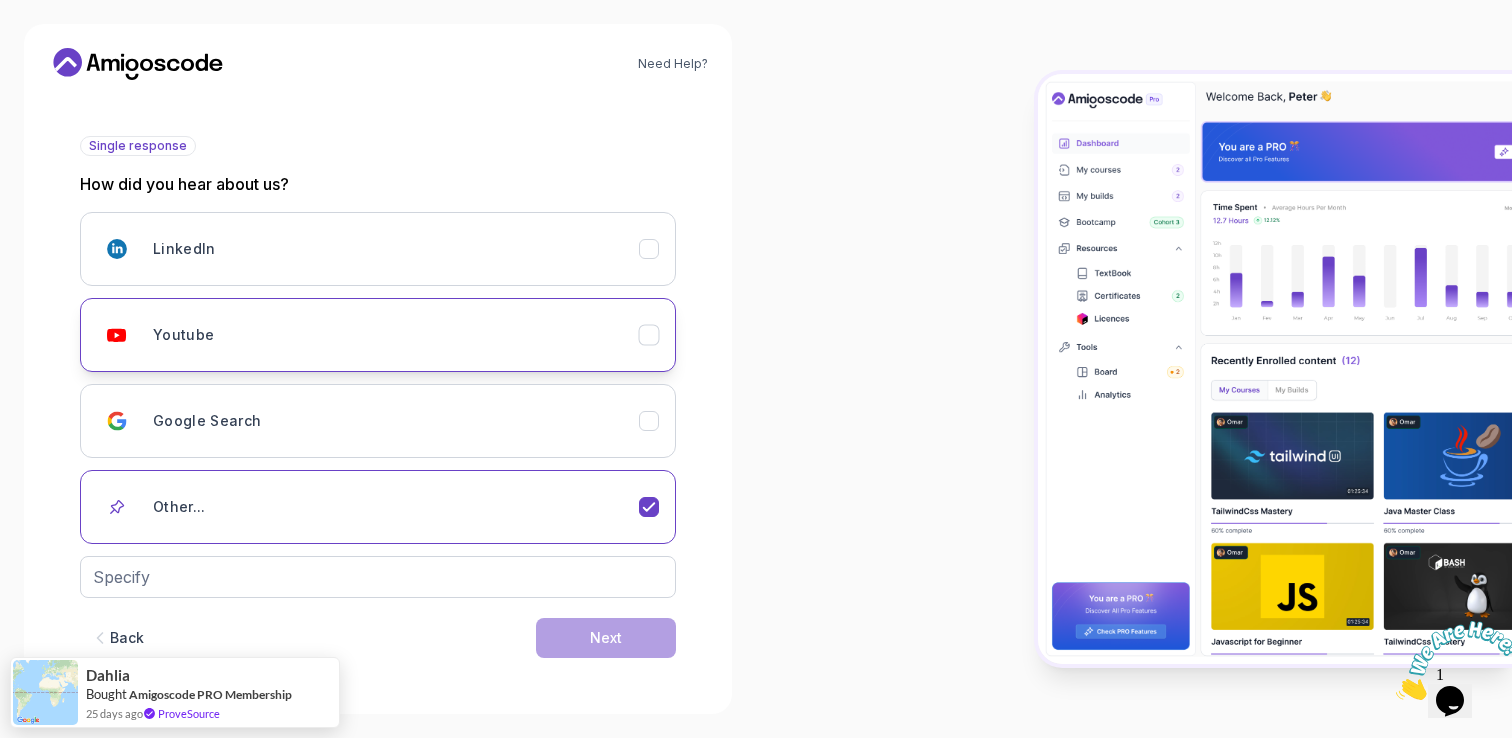 click on "Youtube" at bounding box center [378, 335] 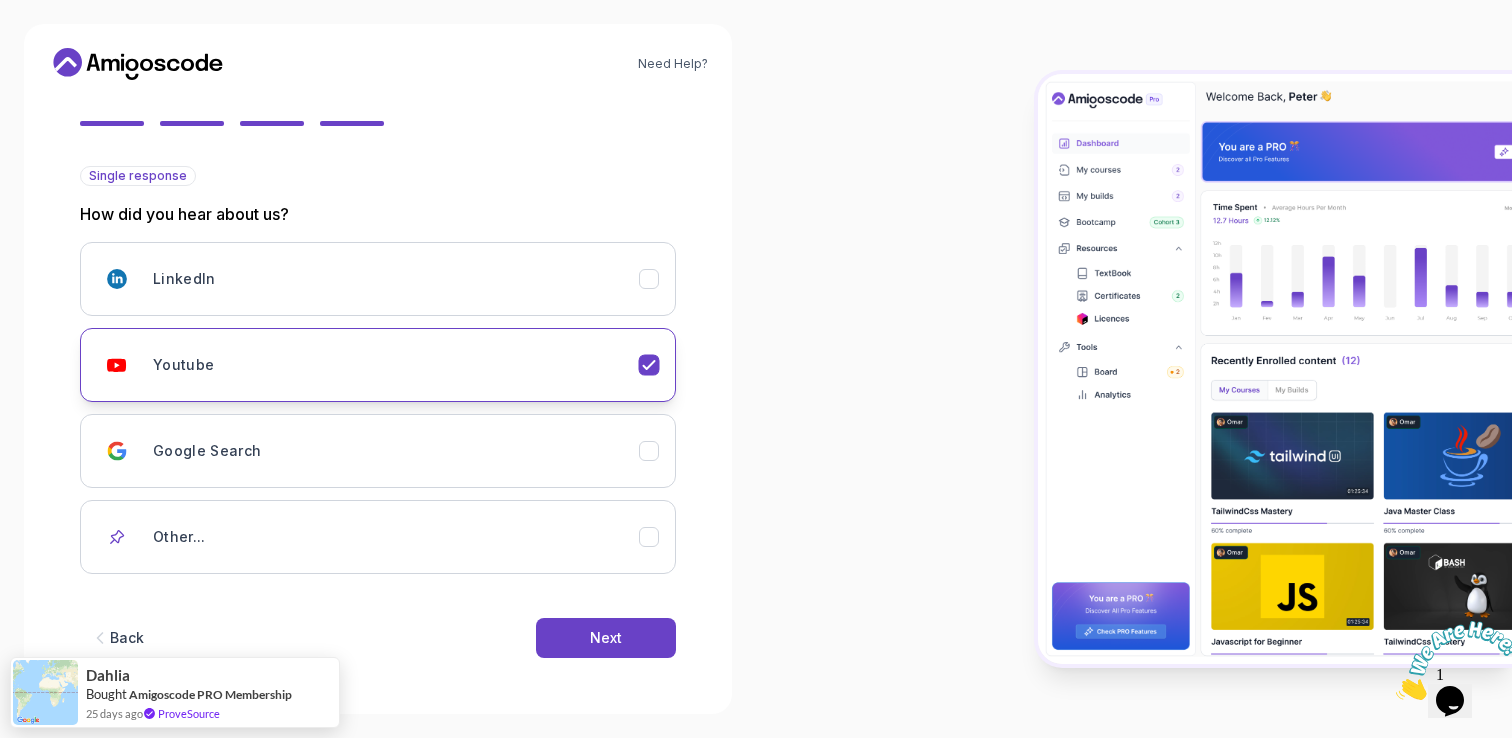 scroll, scrollTop: 171, scrollLeft: 0, axis: vertical 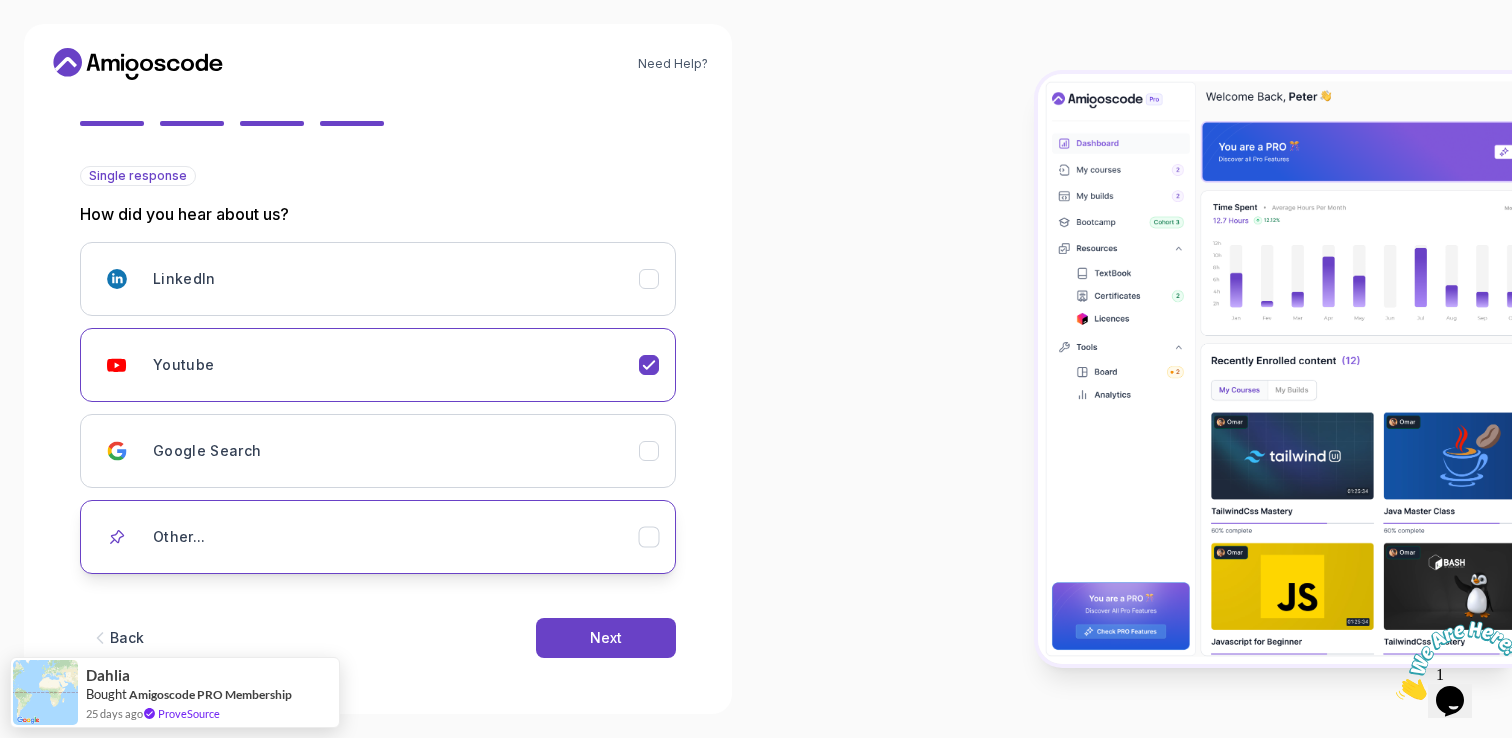 drag, startPoint x: 634, startPoint y: 630, endPoint x: 670, endPoint y: 535, distance: 101.59232 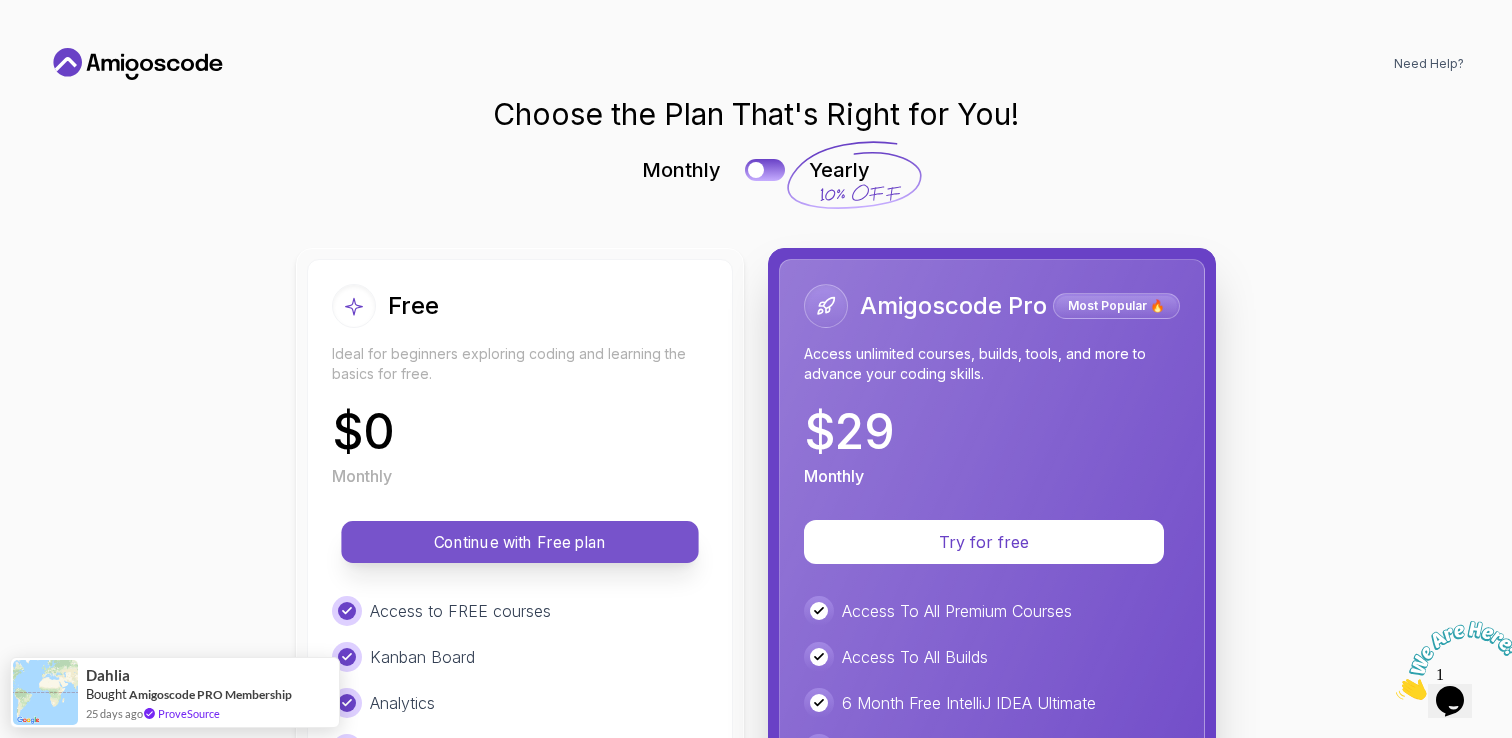 scroll, scrollTop: 0, scrollLeft: 0, axis: both 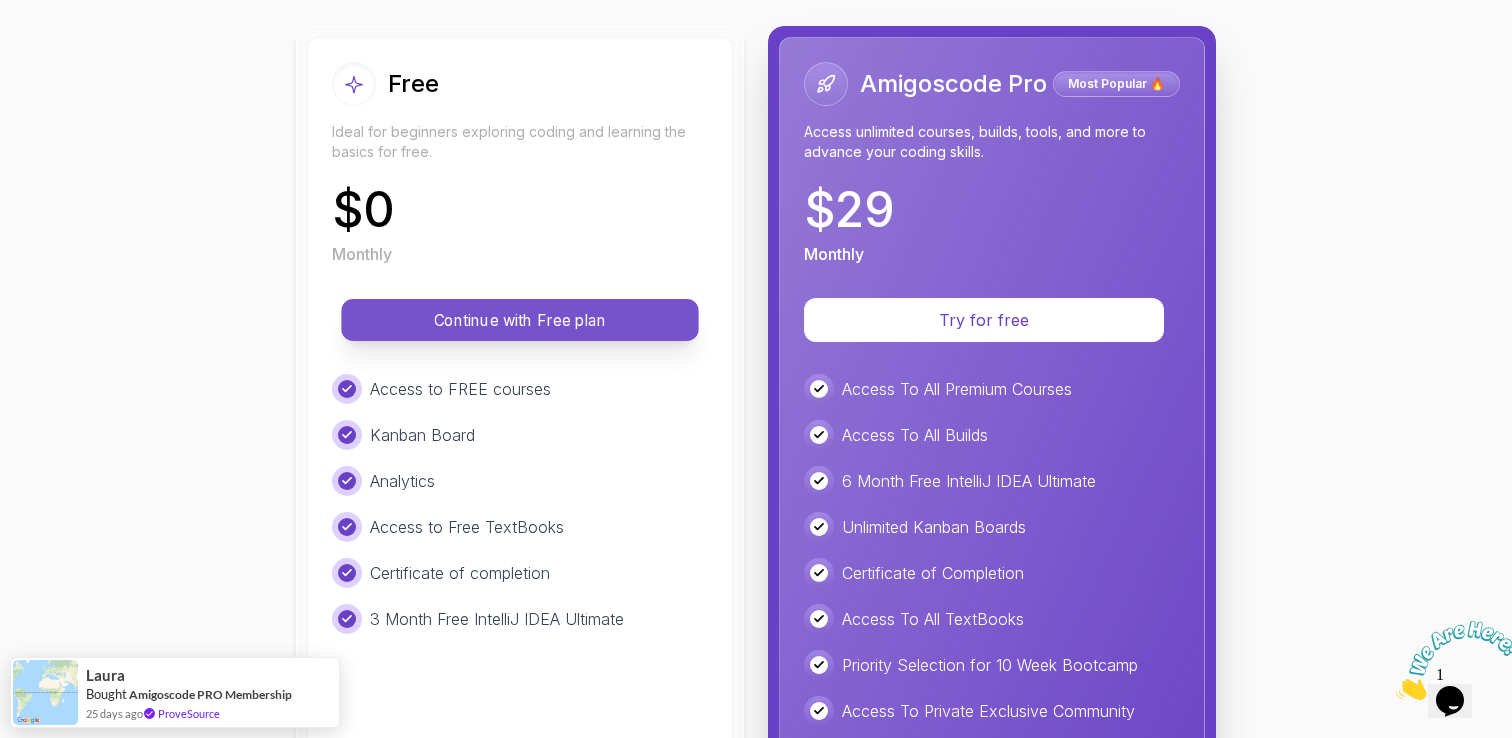 click on "Continue with Free plan" at bounding box center [520, 320] 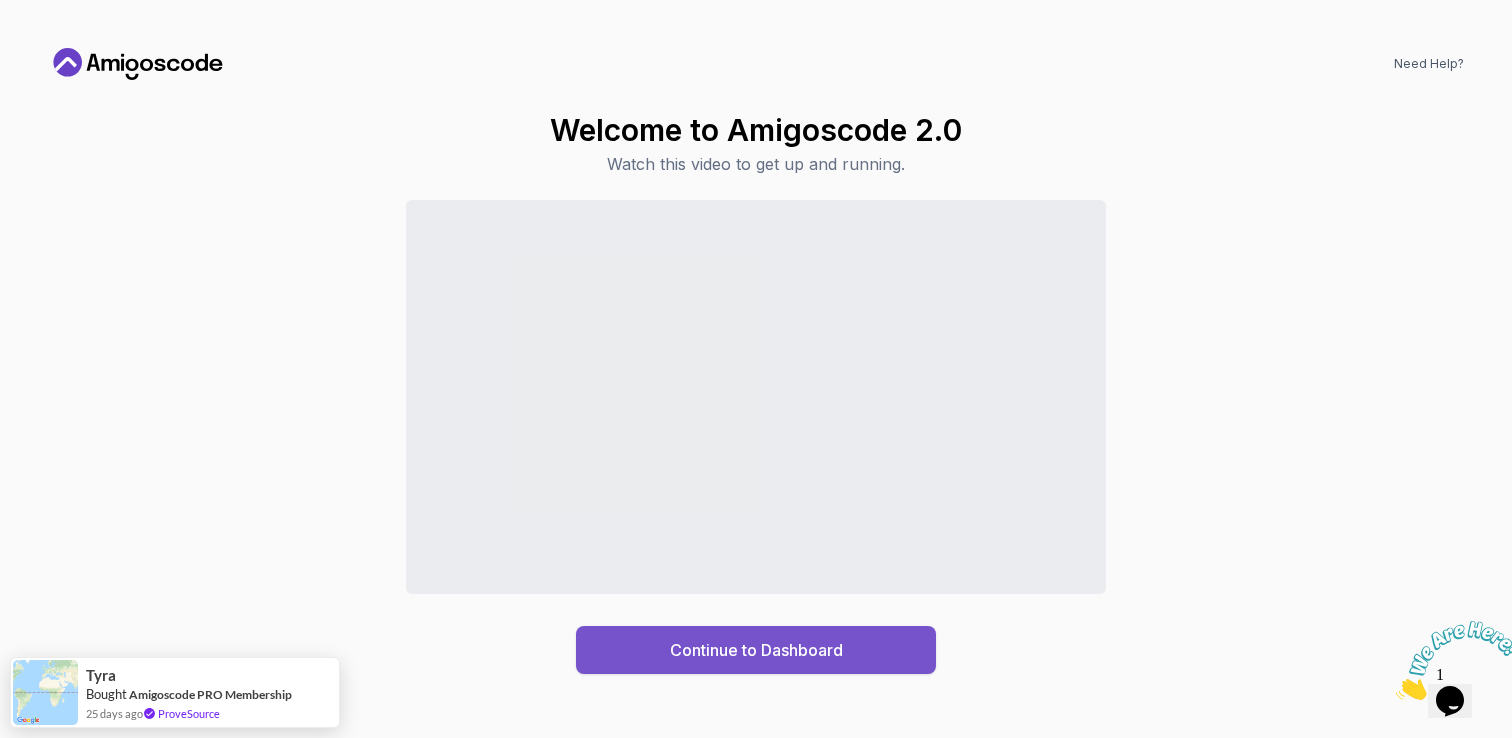click on "Continue to Dashboard" at bounding box center [756, 650] 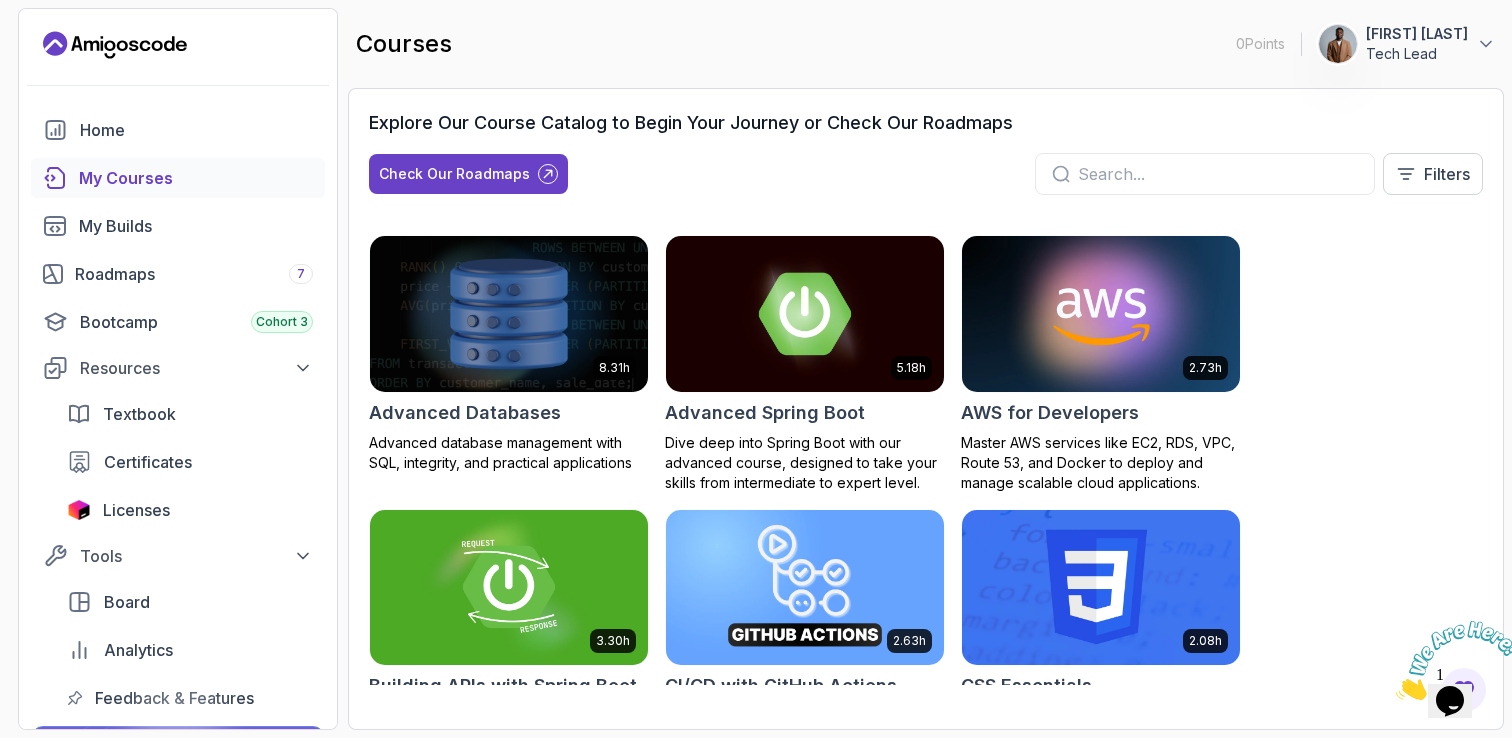 click at bounding box center [509, 313] 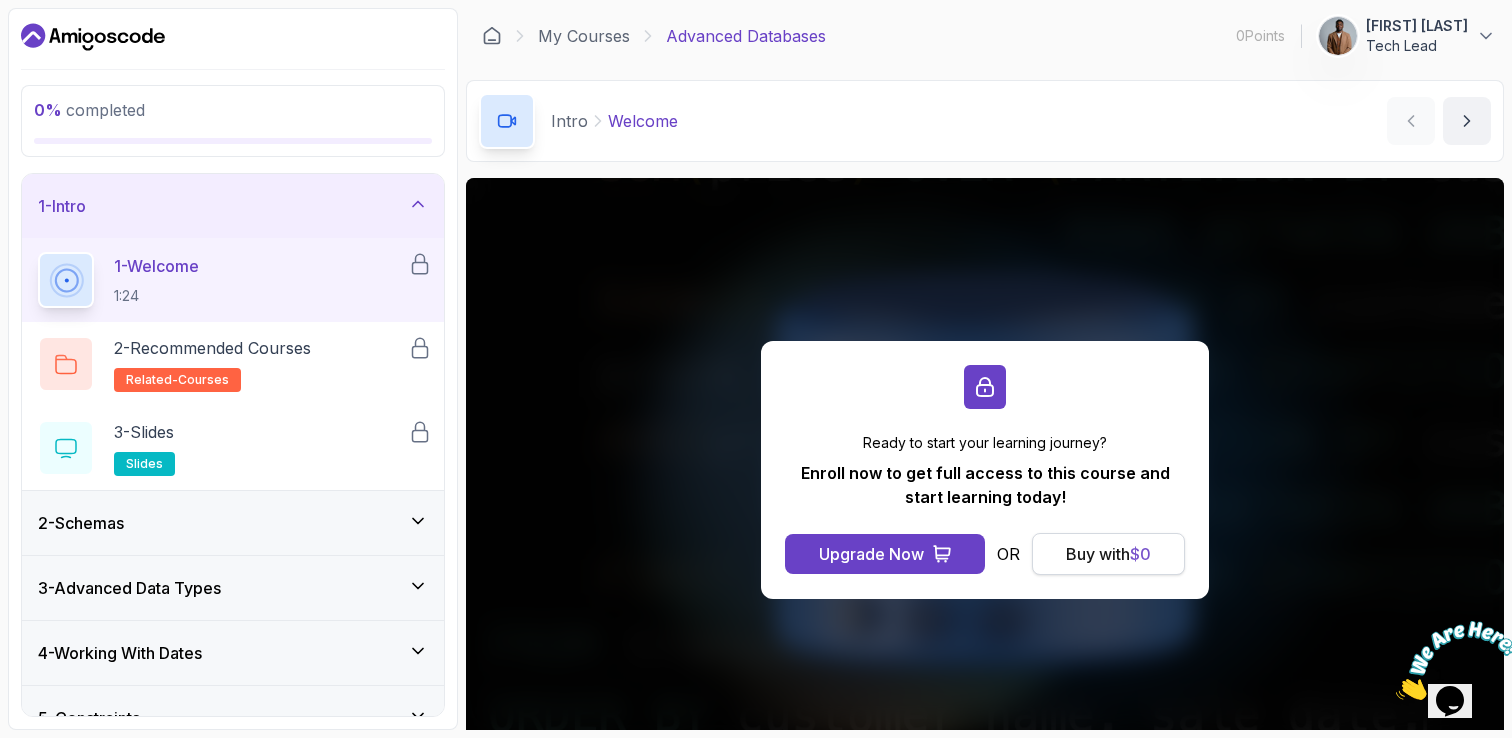 click on "Buy with  $ 0" at bounding box center [1108, 554] 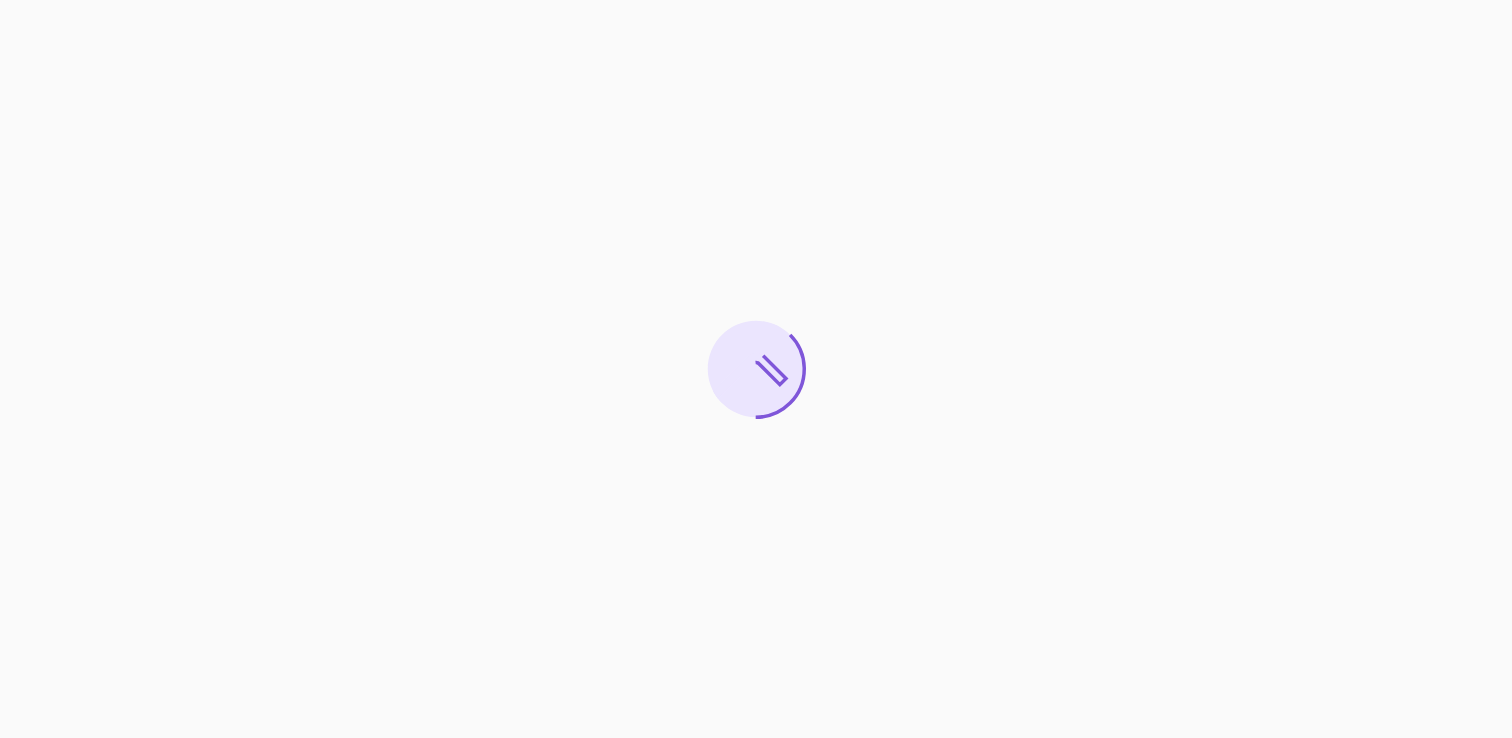 scroll, scrollTop: 0, scrollLeft: 0, axis: both 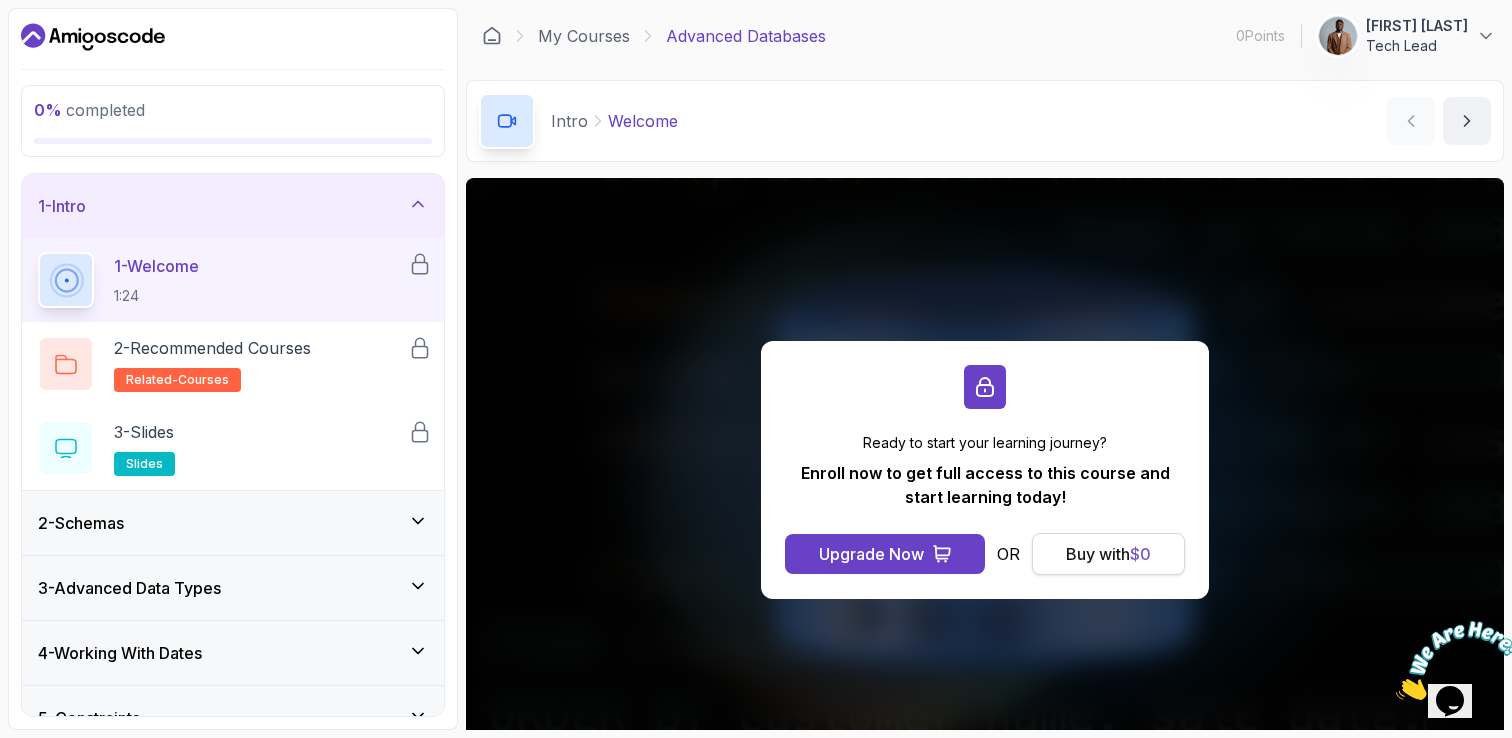 click on "Buy with  $ 0" at bounding box center [1108, 554] 